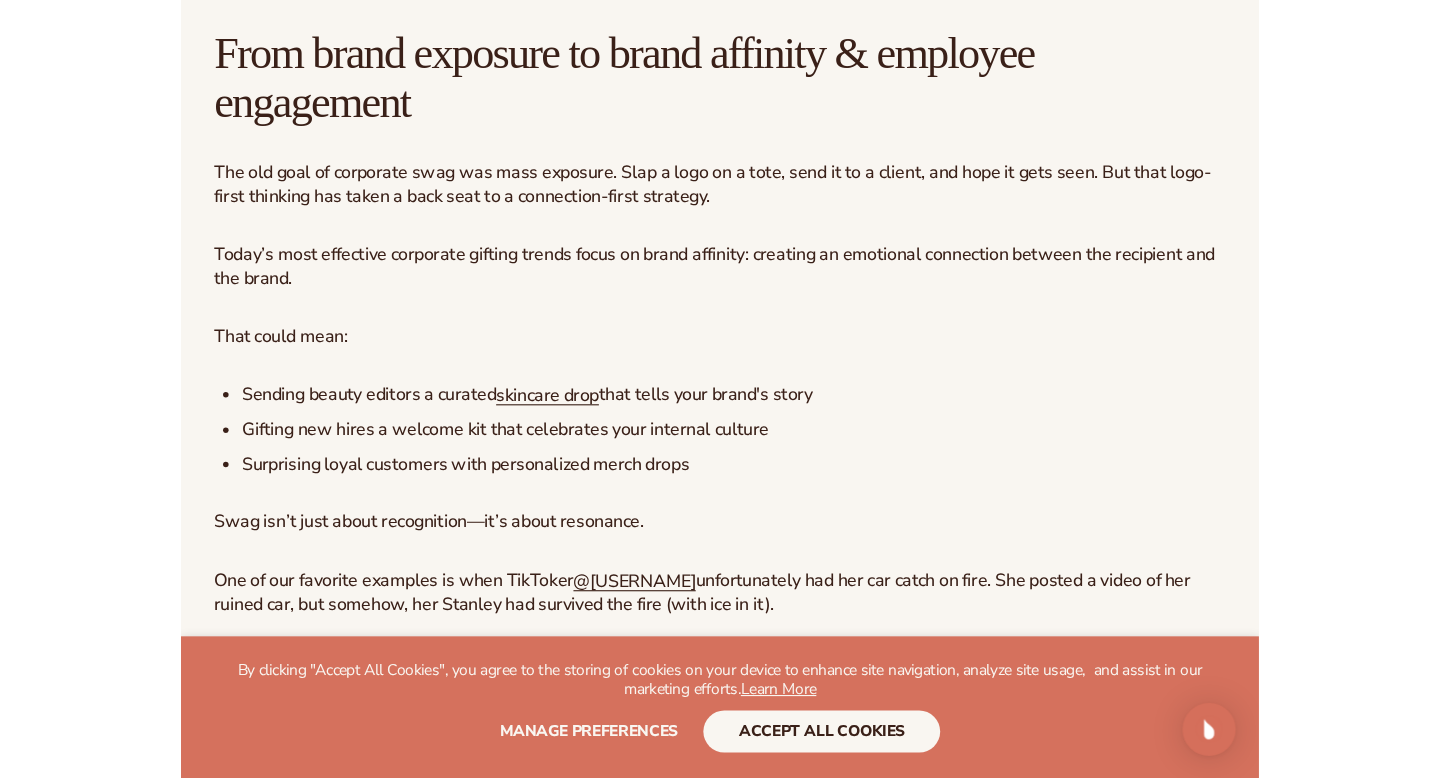 scroll, scrollTop: 2373, scrollLeft: 0, axis: vertical 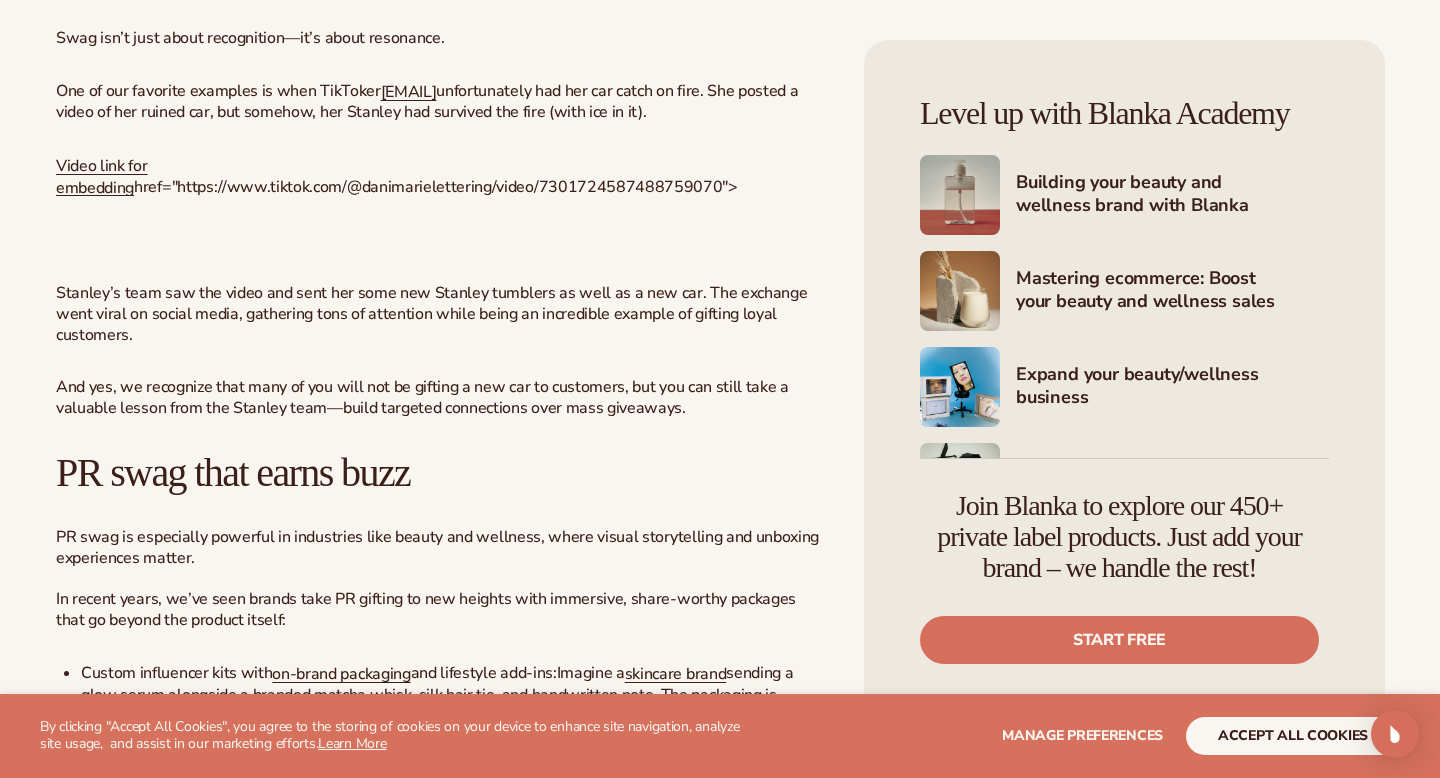 click on "Join Blanka to explore our 450+ private label products. Just add your brand – we handle the rest!" at bounding box center (1119, 537) 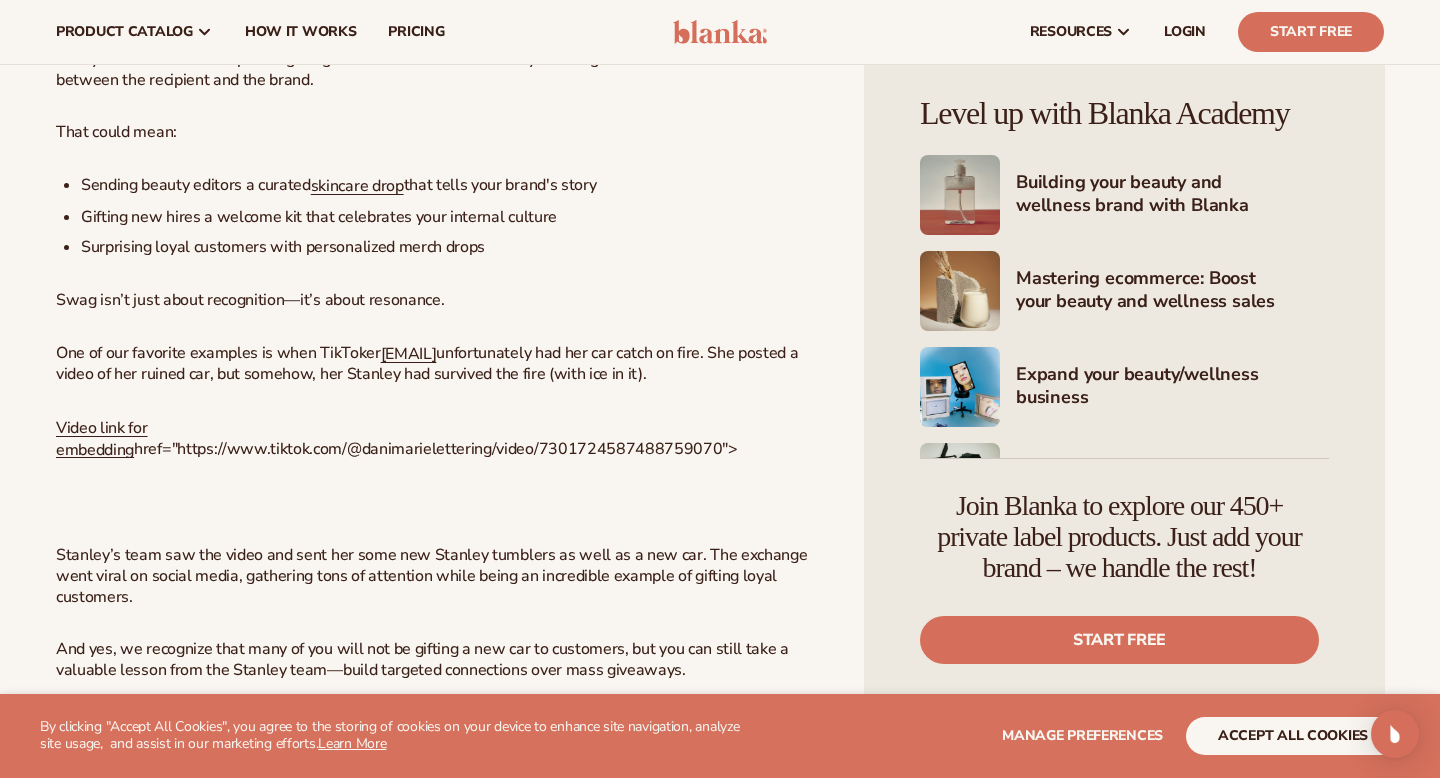 scroll, scrollTop: 1872, scrollLeft: 0, axis: vertical 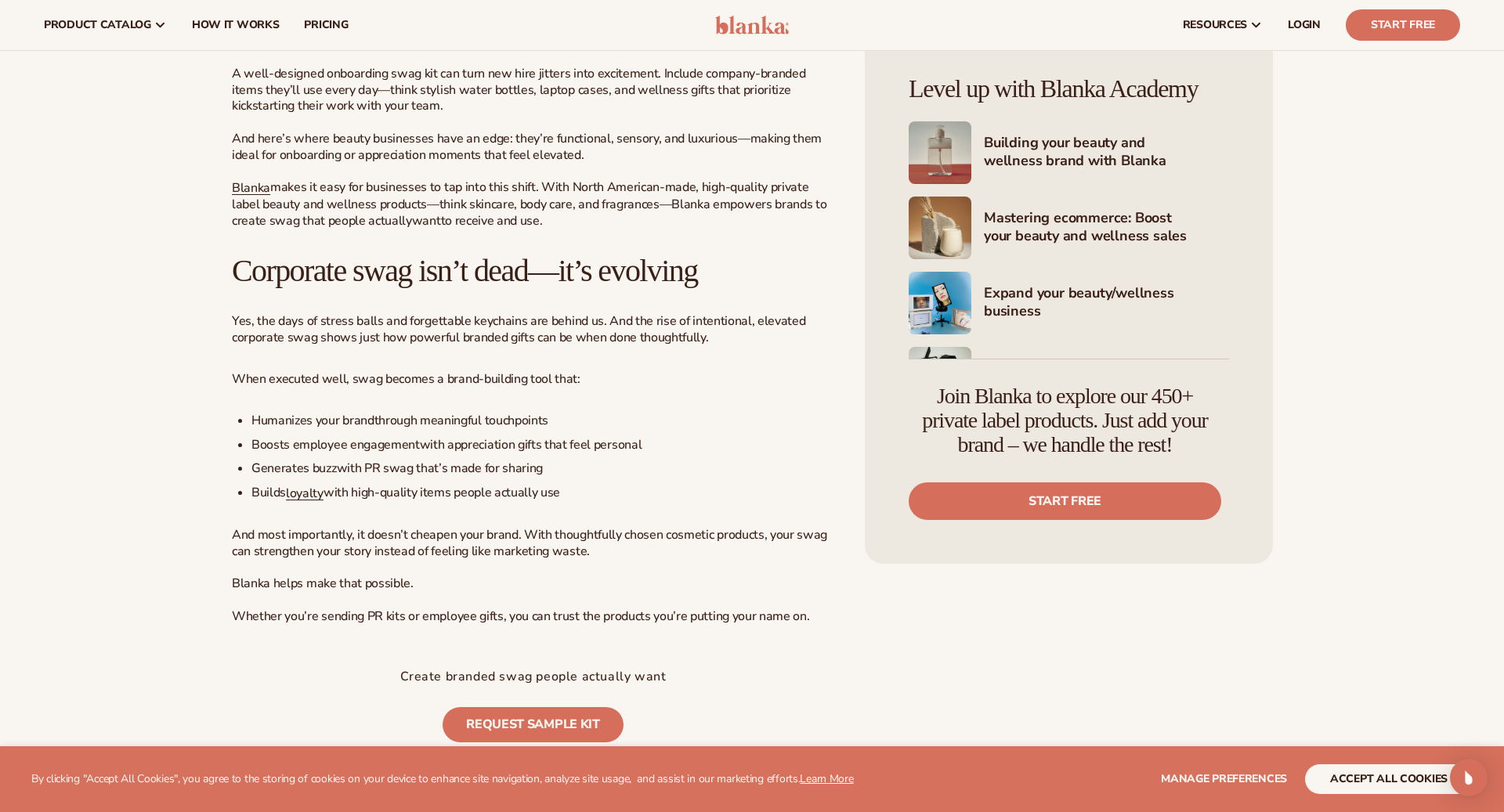 click on "Blanka makes it easy for businesses to tap into this shift. With North American-made, high-quality private label beauty and wellness products—think skincare, body care, and fragrances—Blanka empowers brands to create swag that people actually want to receive and use." at bounding box center [533, 147] 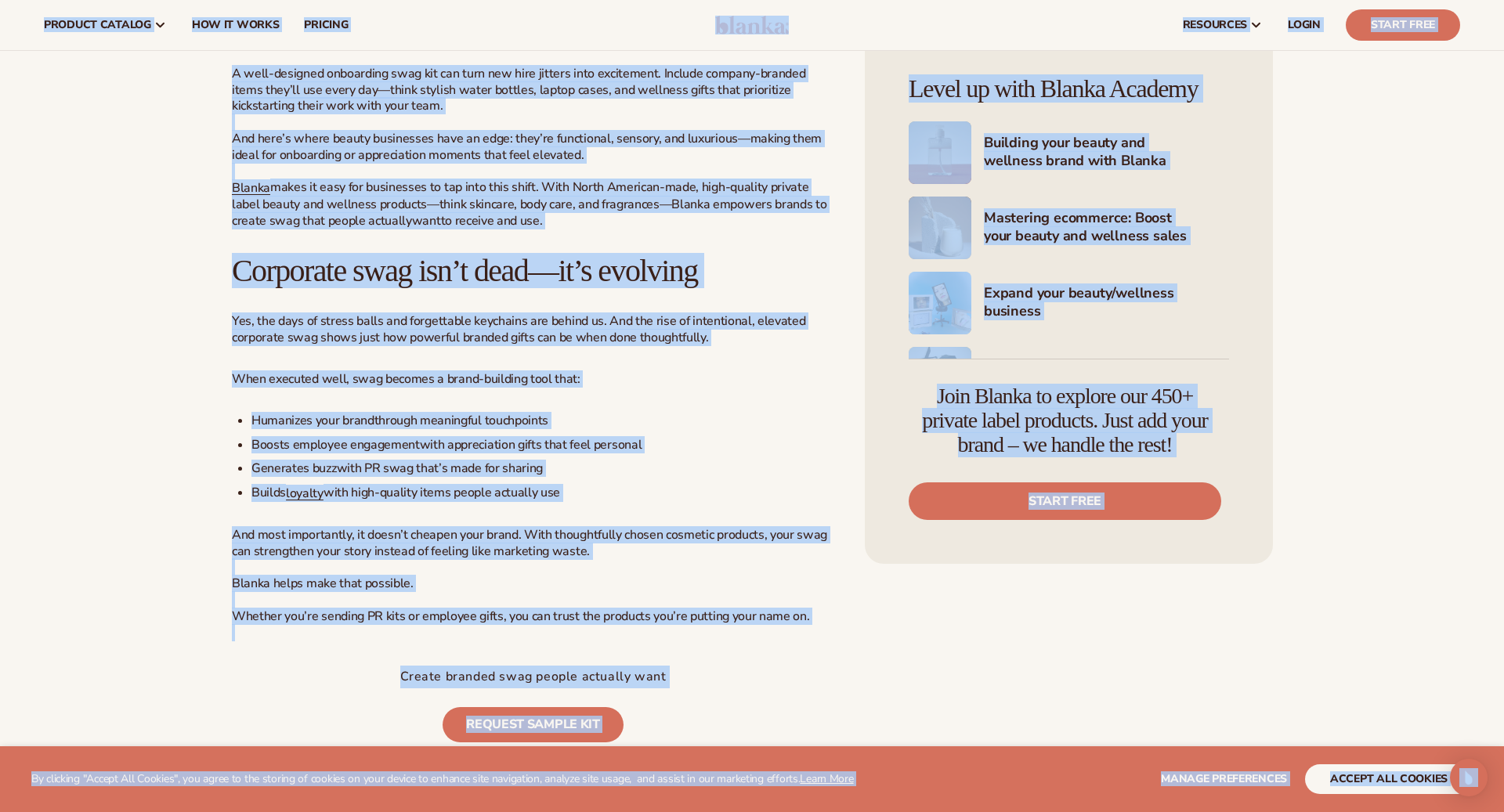 click on "A well-designed onboarding swag kit can turn new hire jitters into excitement. Include company-branded items they’ll use every day—think stylish water bottles, laptop cases, and wellness gifts that prioritize kickstarting their work with your team. And here’s where beauty businesses have an edge: they’re functional, sensory, and luxurious—making them ideal for onboarding or appreciation moments that feel elevated. Blanka  makes it easy for businesses to tap into this shift. With North American-made, high-quality private label beauty and wellness products—think skincare, body care, and fragrances—Blanka empowers brands to create swag that people actually  want  to receive and use." at bounding box center (533, 147) 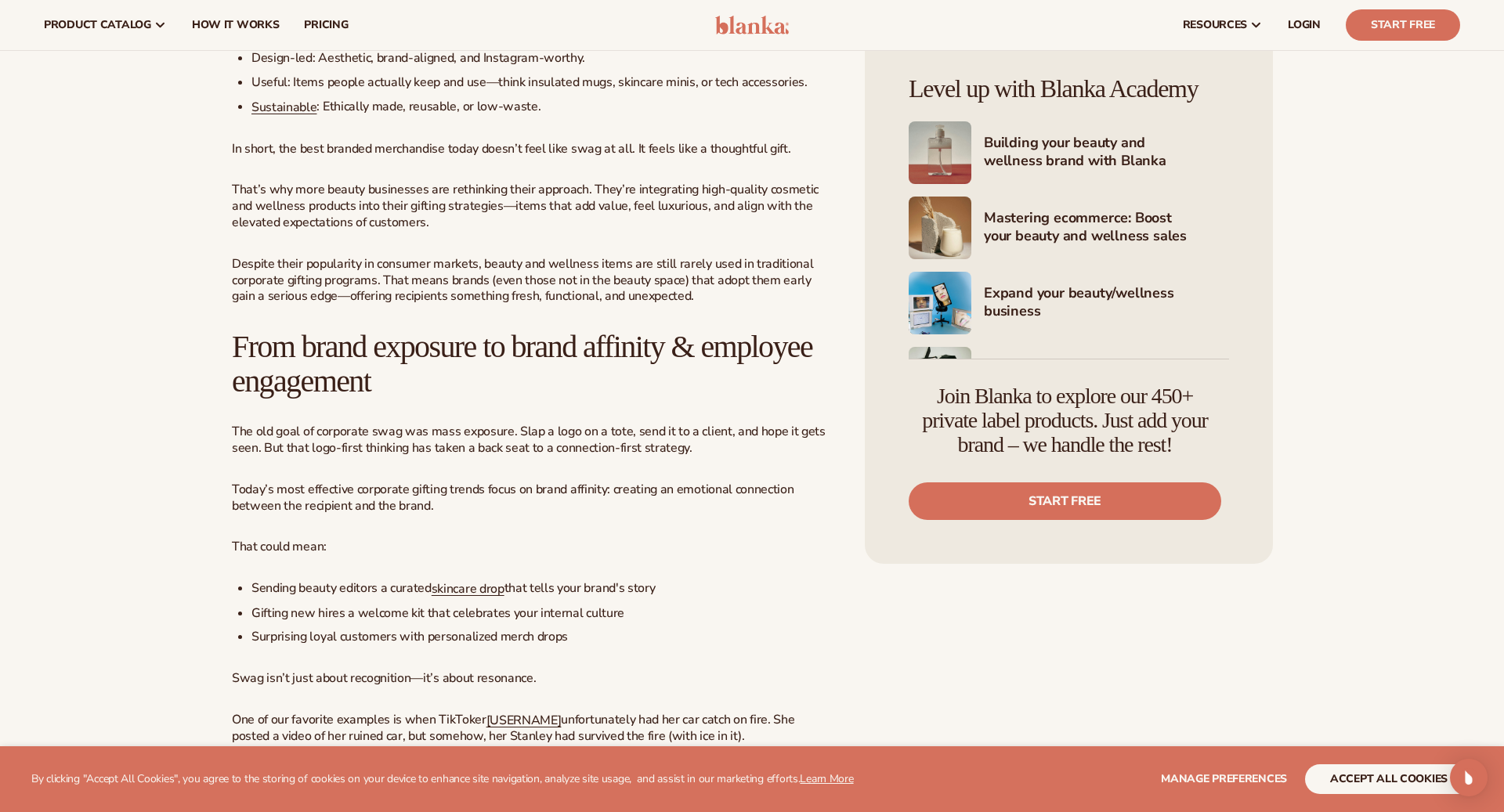 scroll, scrollTop: 0, scrollLeft: 0, axis: both 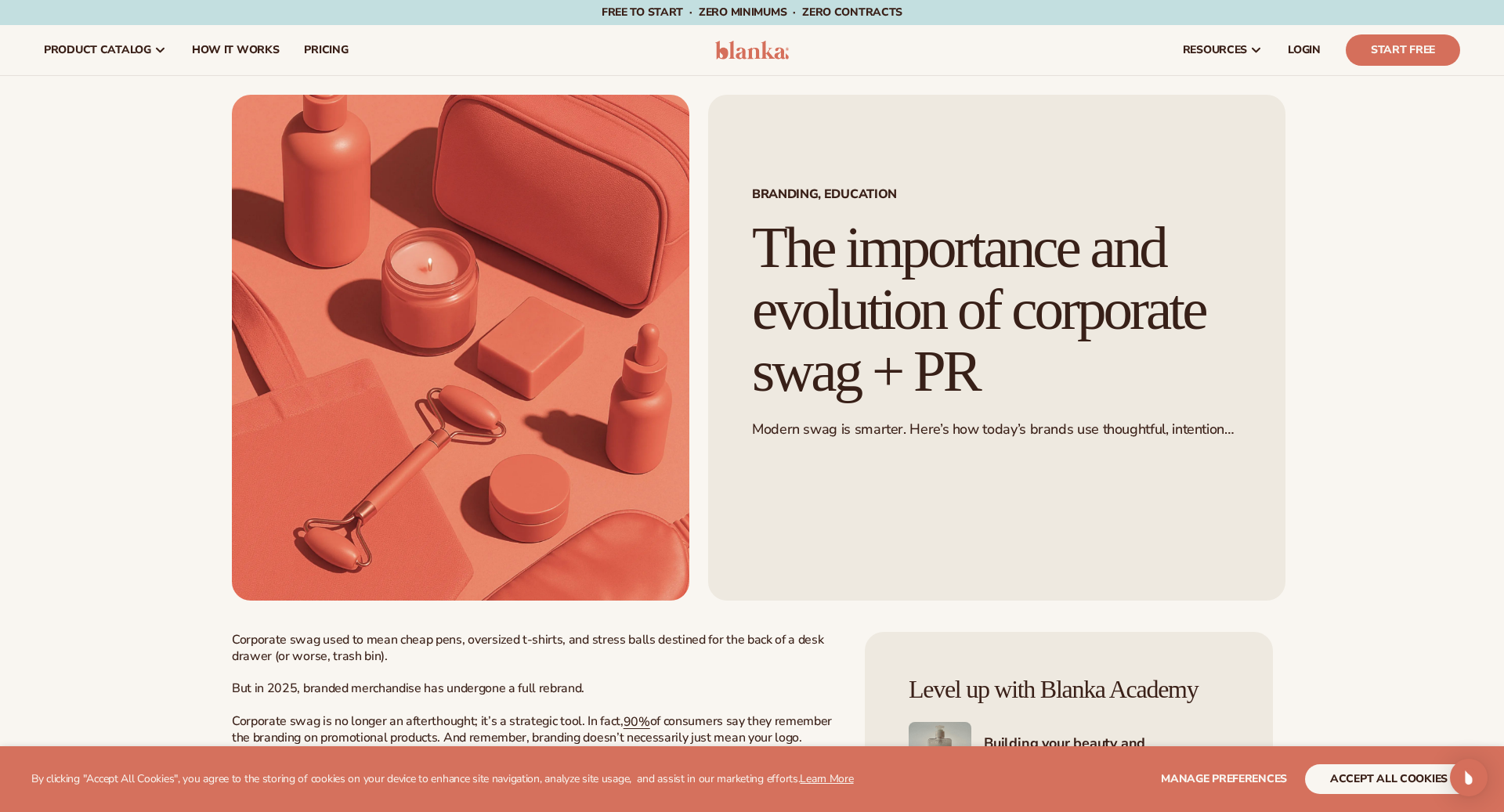 click at bounding box center (461, 348) 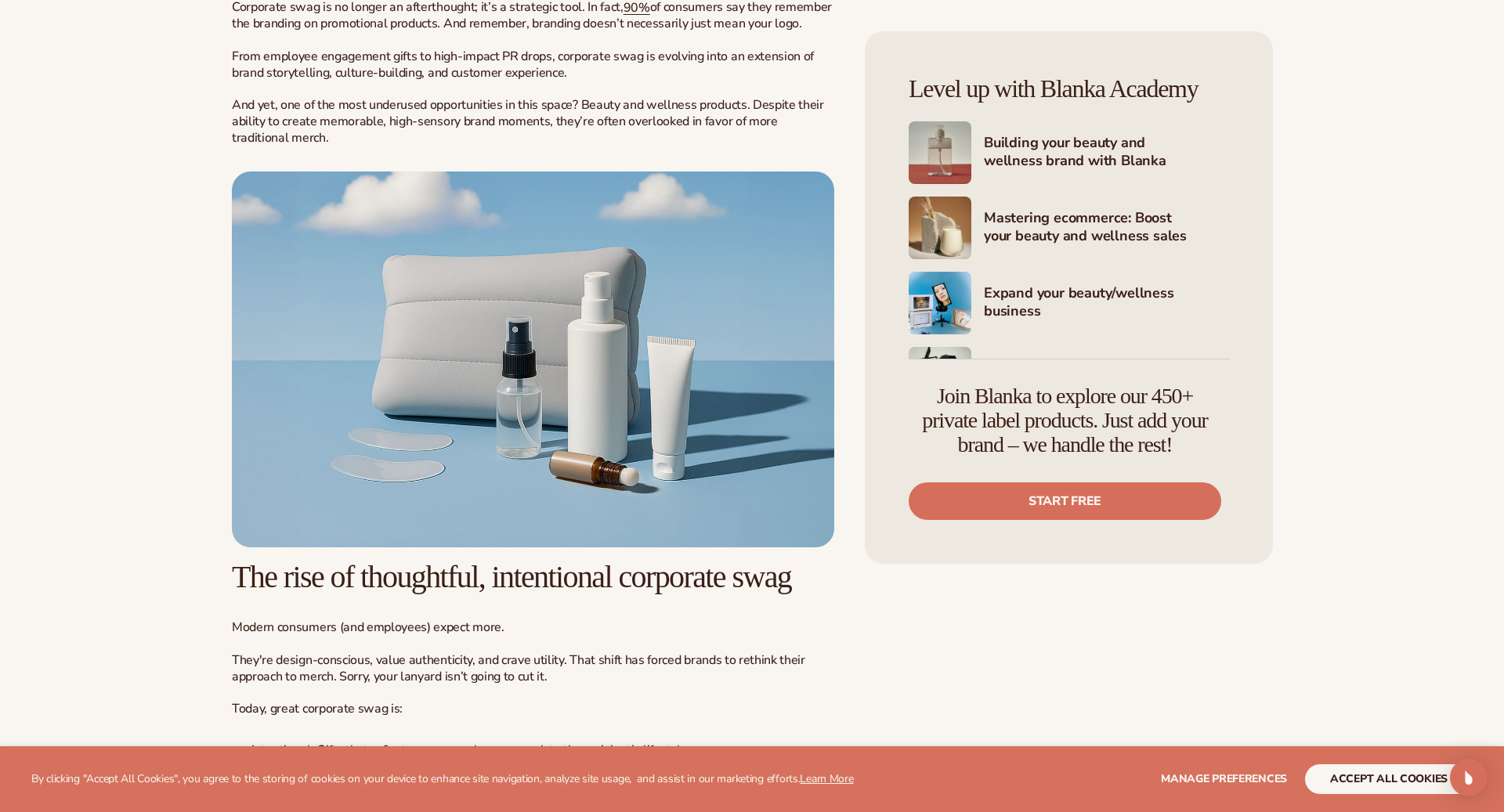 scroll, scrollTop: 743, scrollLeft: 0, axis: vertical 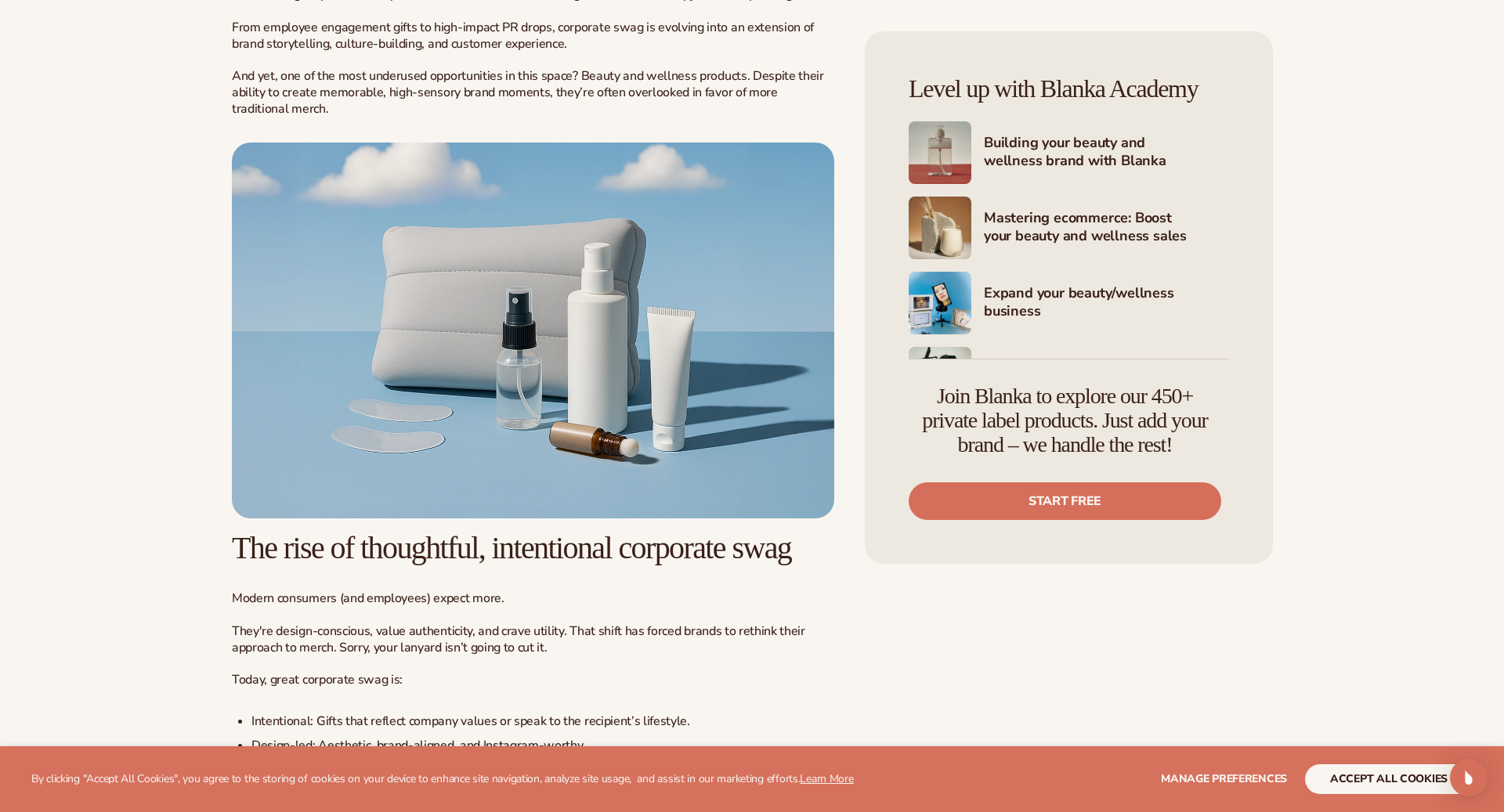 click at bounding box center (533, 330) 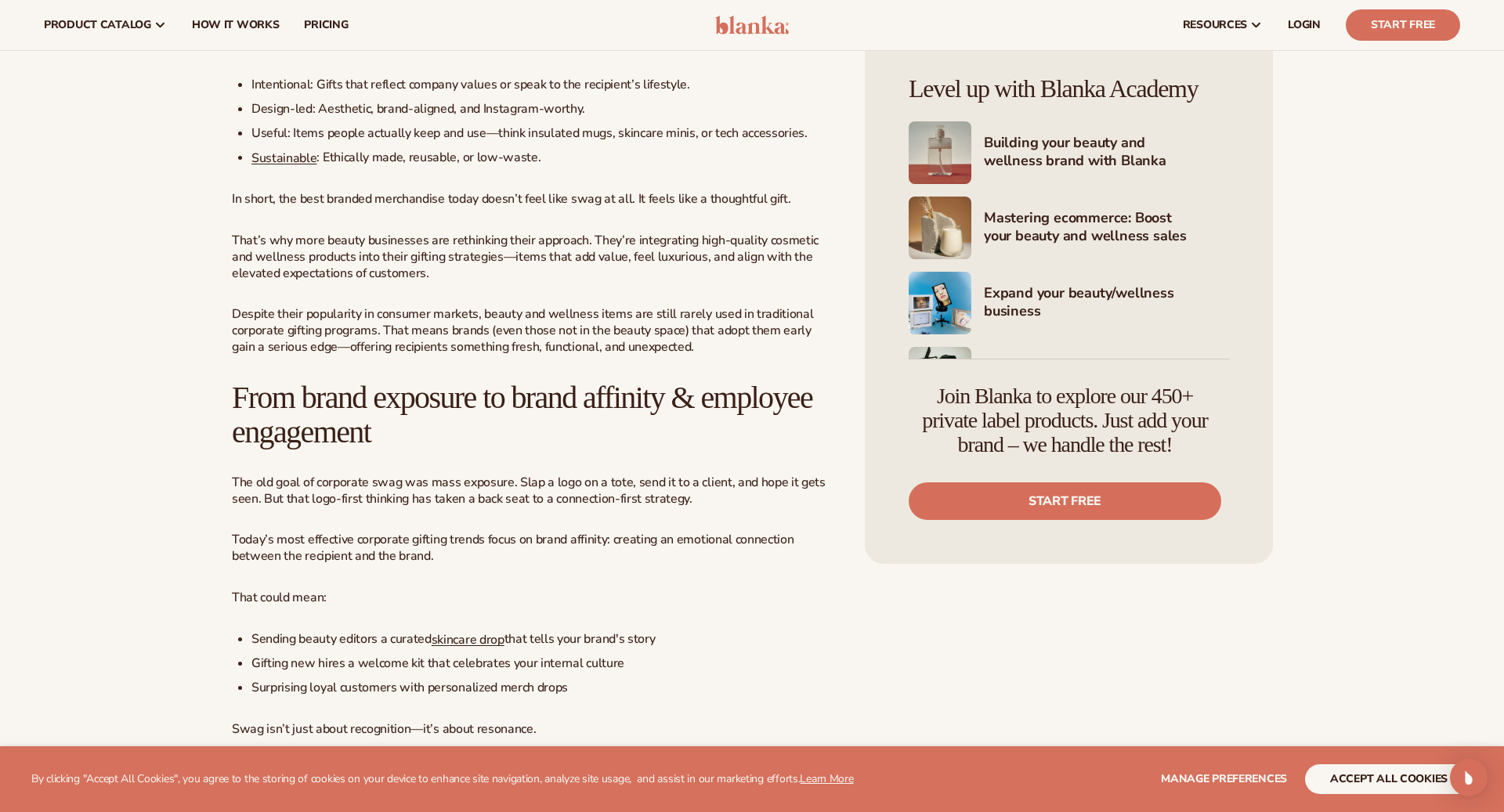scroll, scrollTop: 1377, scrollLeft: 0, axis: vertical 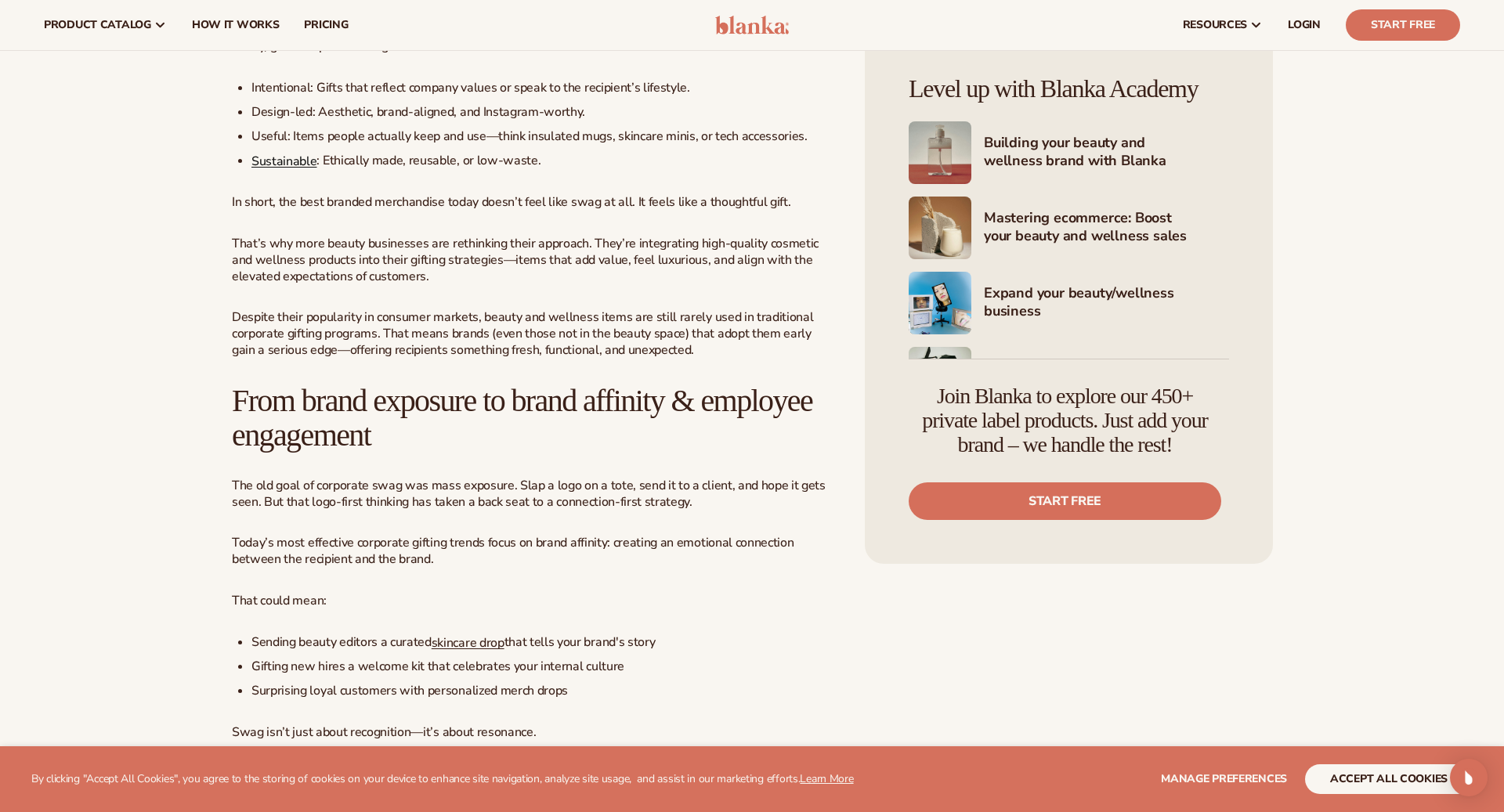 click on "Sustainable" at bounding box center (284, 161) 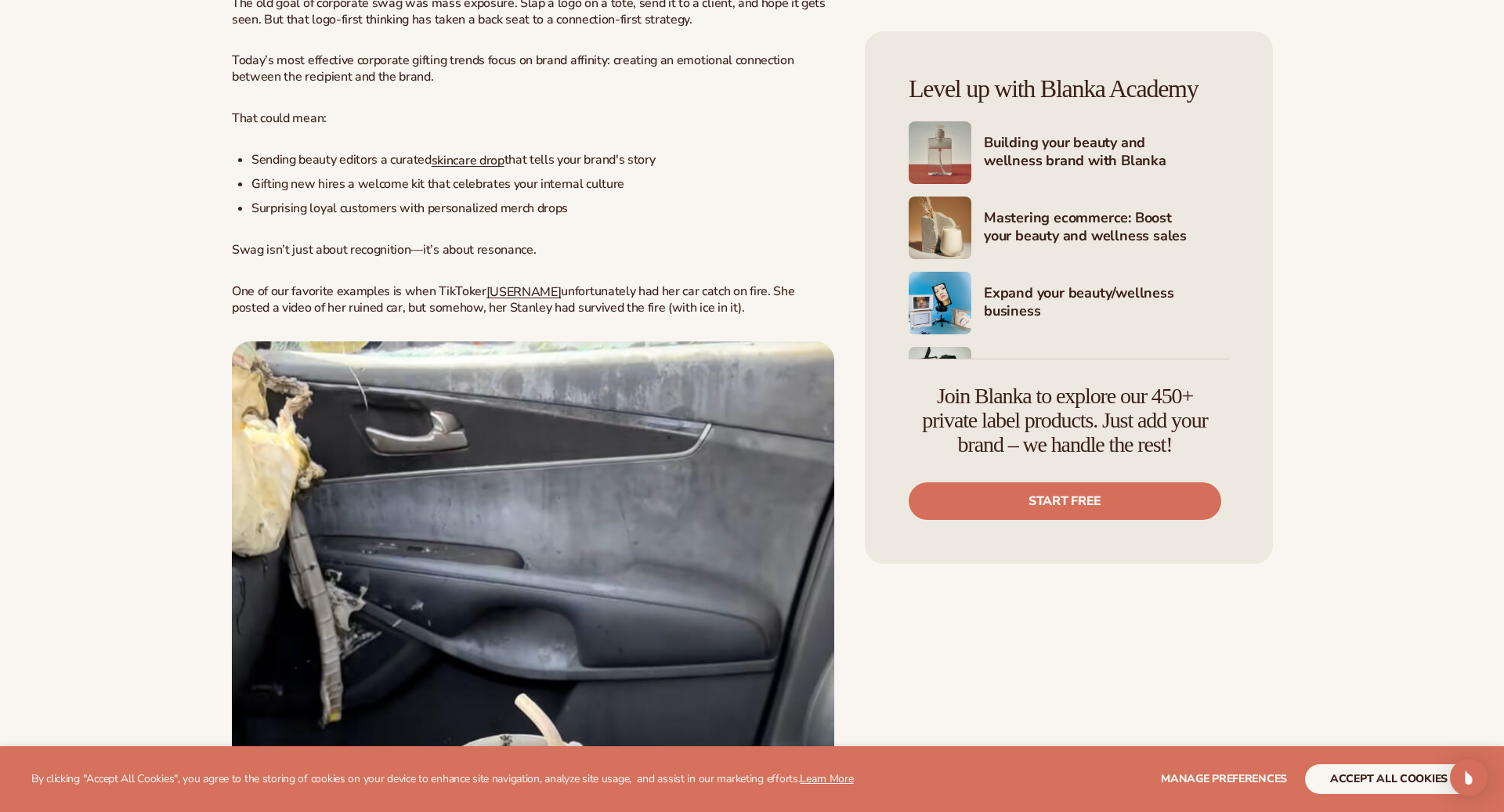 scroll, scrollTop: 1861, scrollLeft: 0, axis: vertical 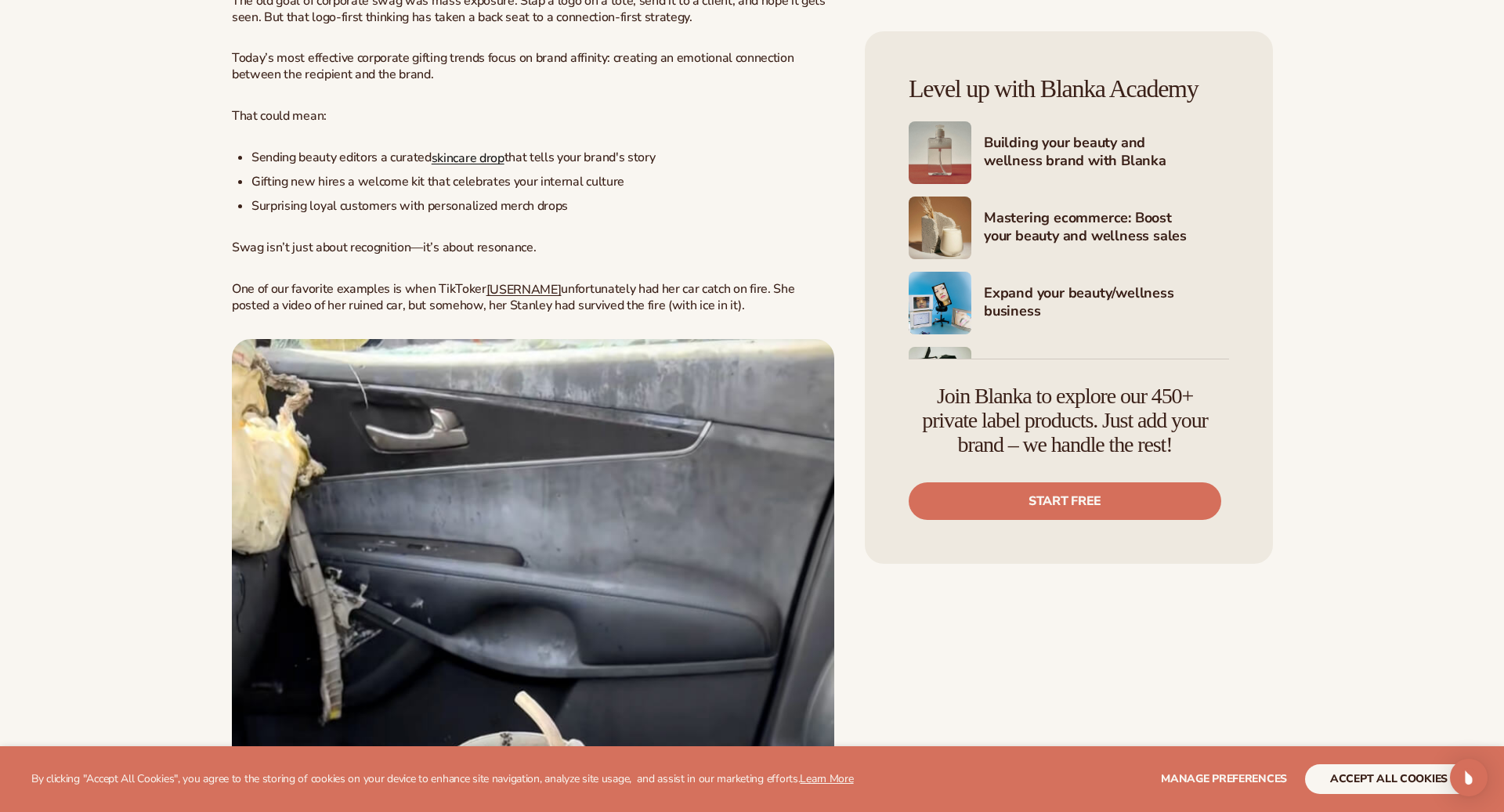 click on "skincare drop" at bounding box center (468, 157) 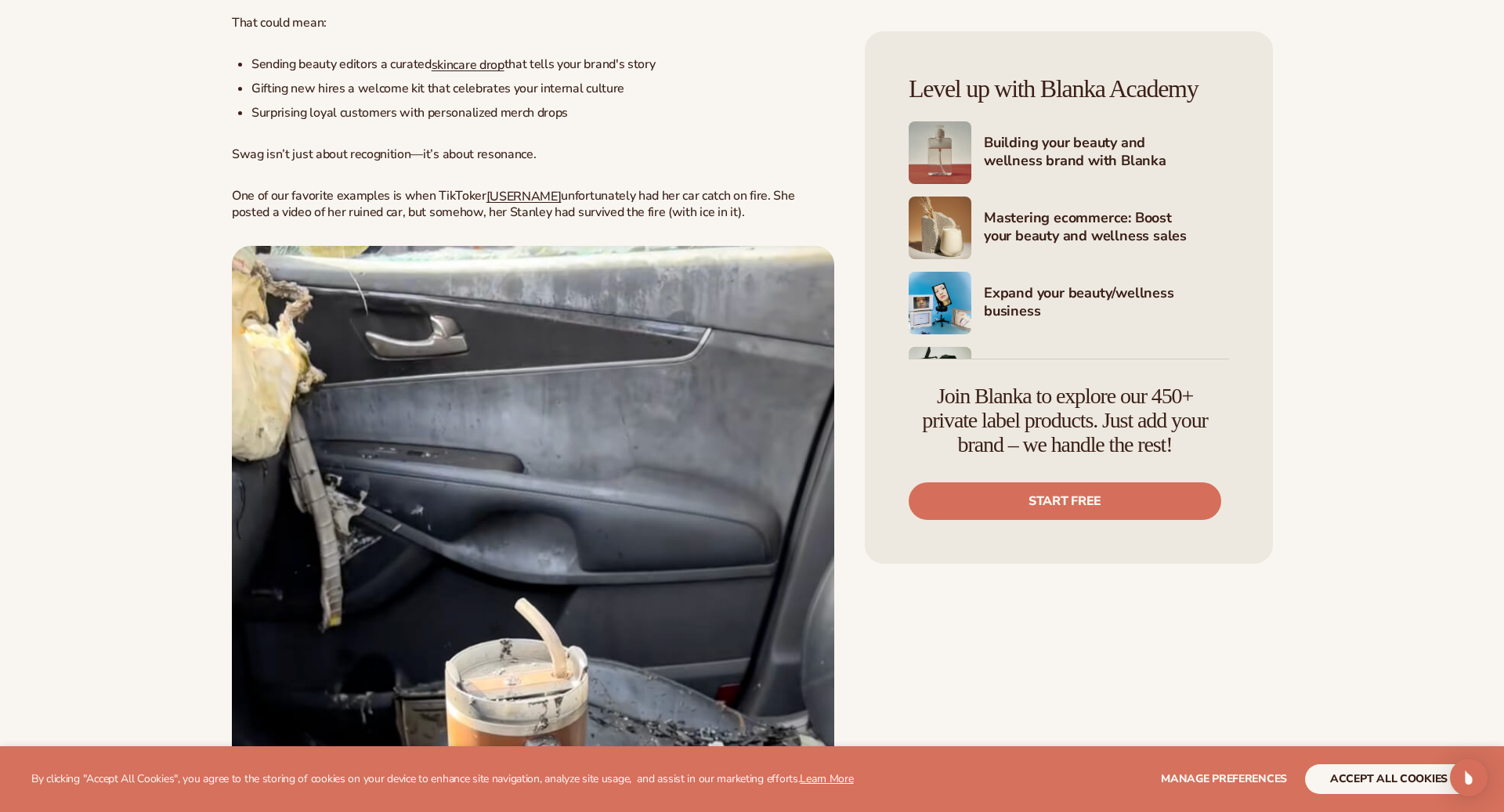 scroll, scrollTop: 1977, scrollLeft: 0, axis: vertical 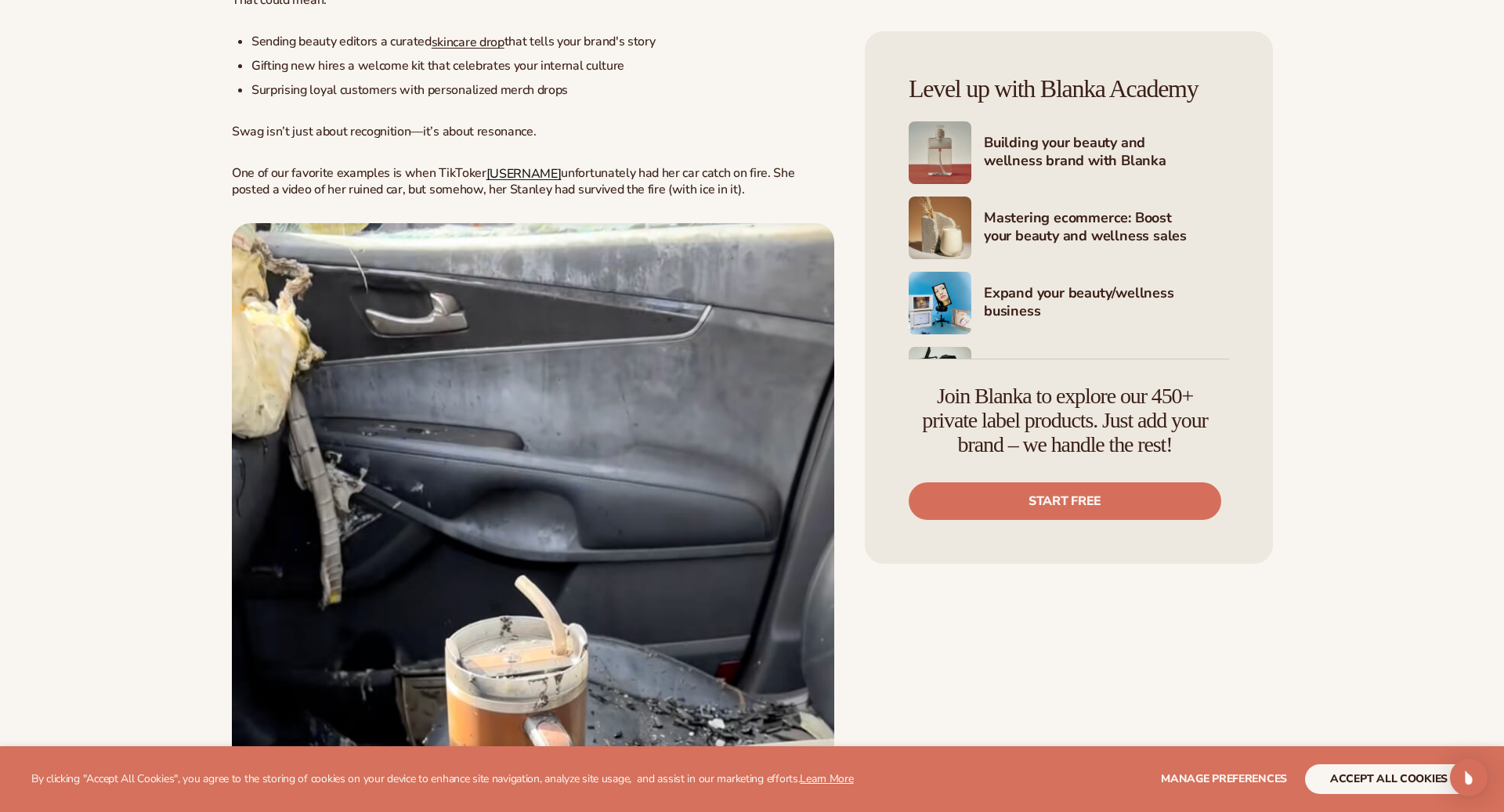 click on "[USERNAME]" at bounding box center [524, 173] 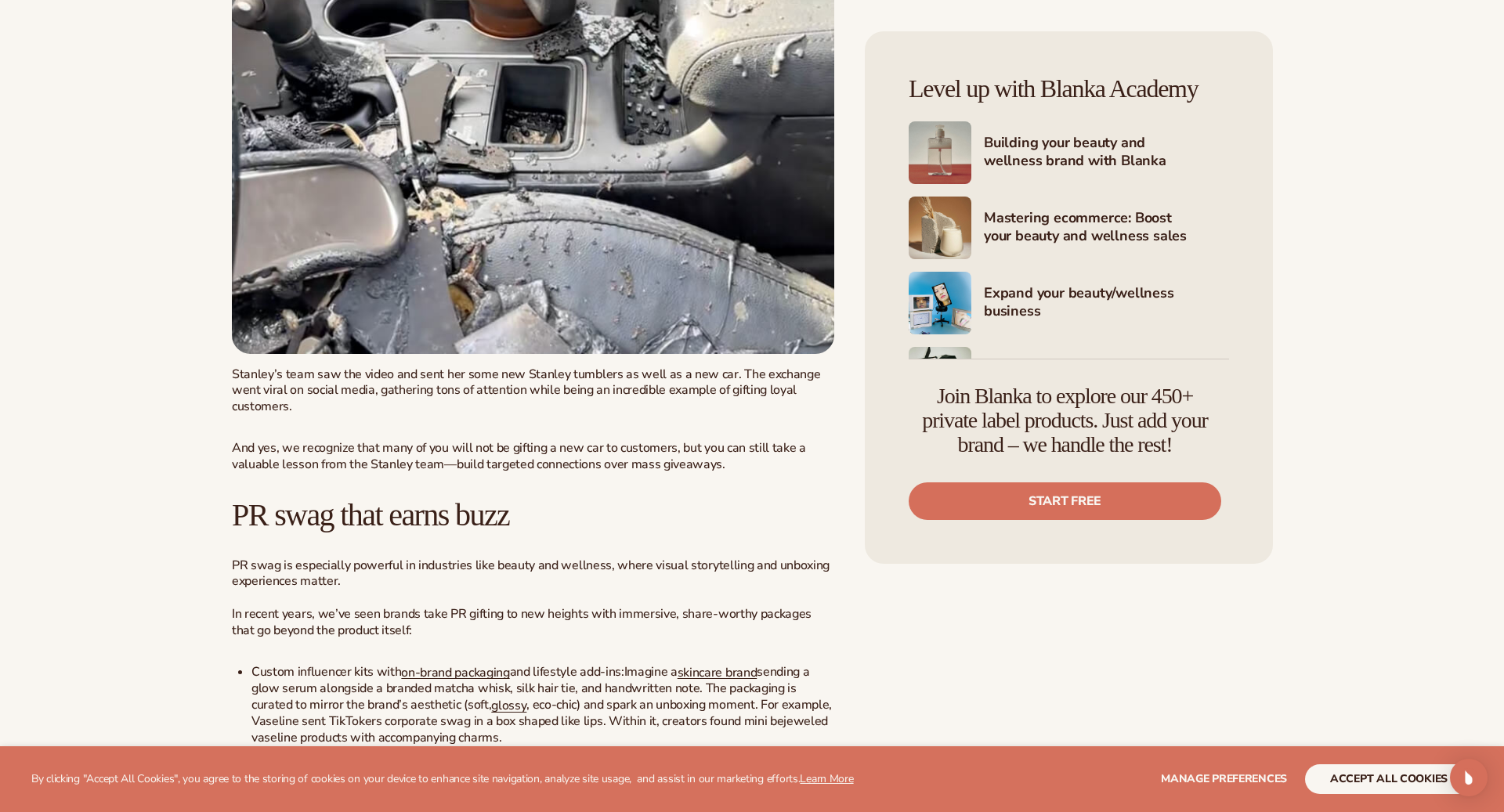 scroll, scrollTop: 2841, scrollLeft: 0, axis: vertical 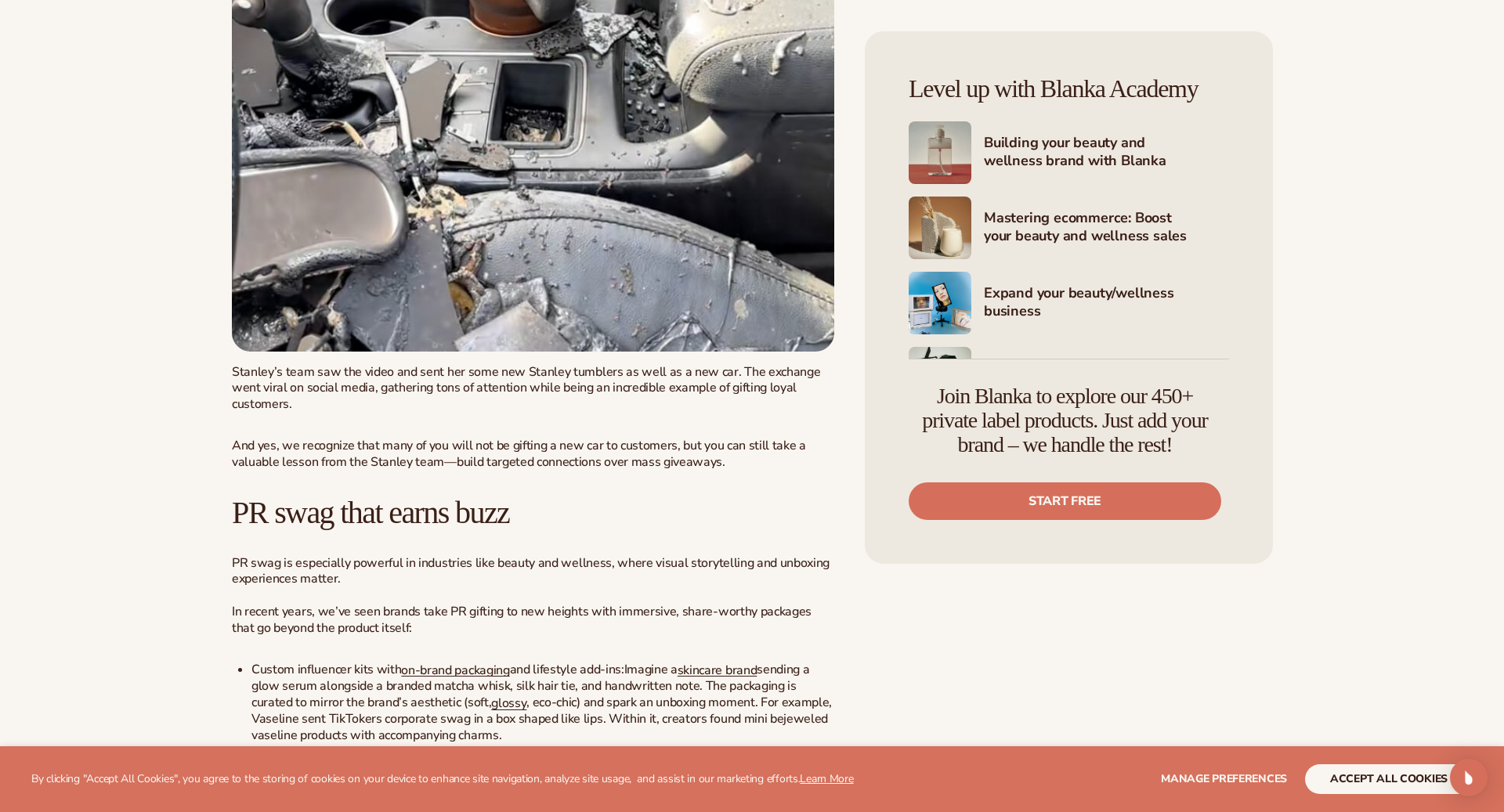 click at bounding box center (533, -145) 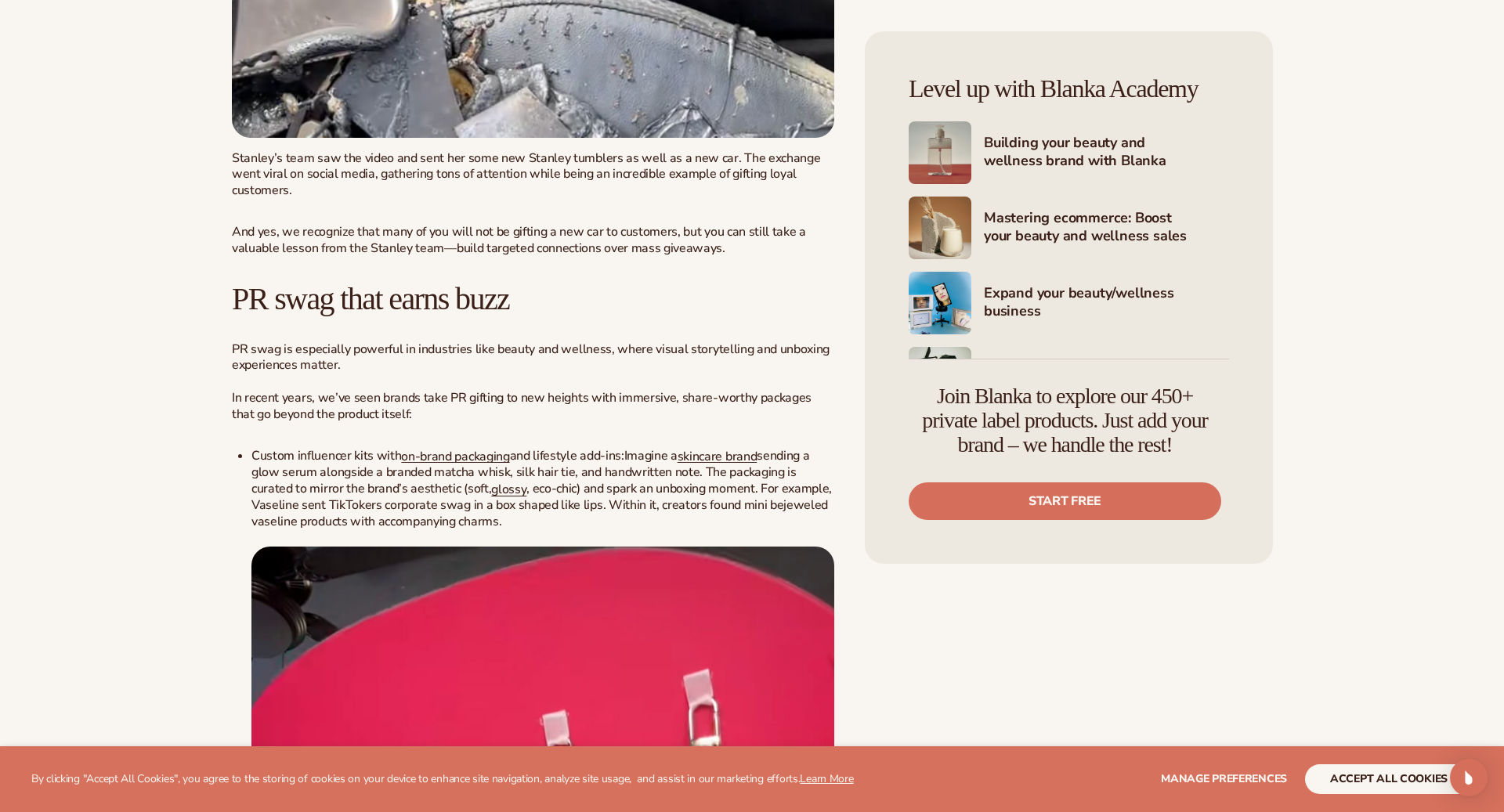 scroll, scrollTop: 3211, scrollLeft: 0, axis: vertical 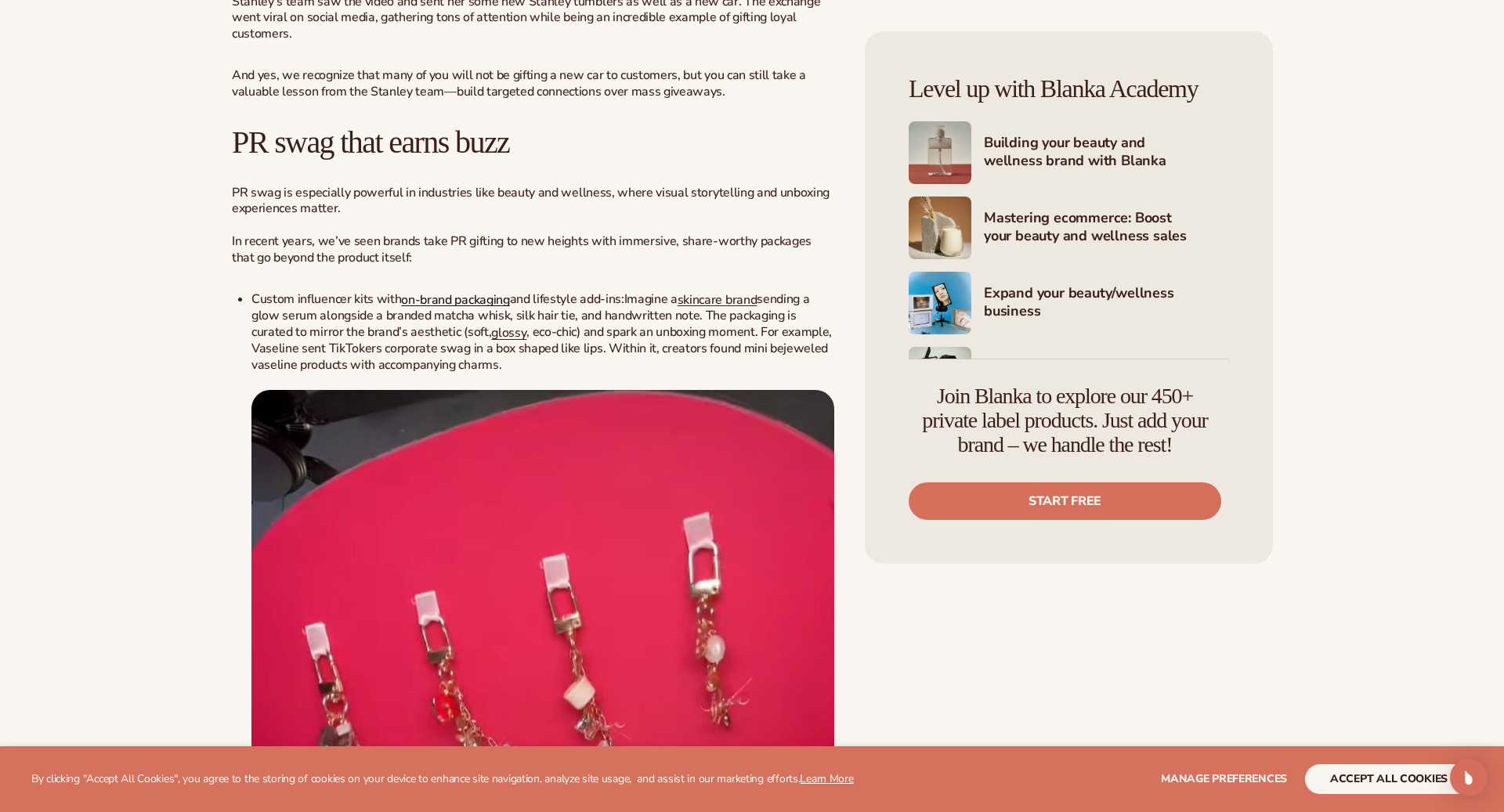 click on "on-brand packaging" at bounding box center (455, 299) 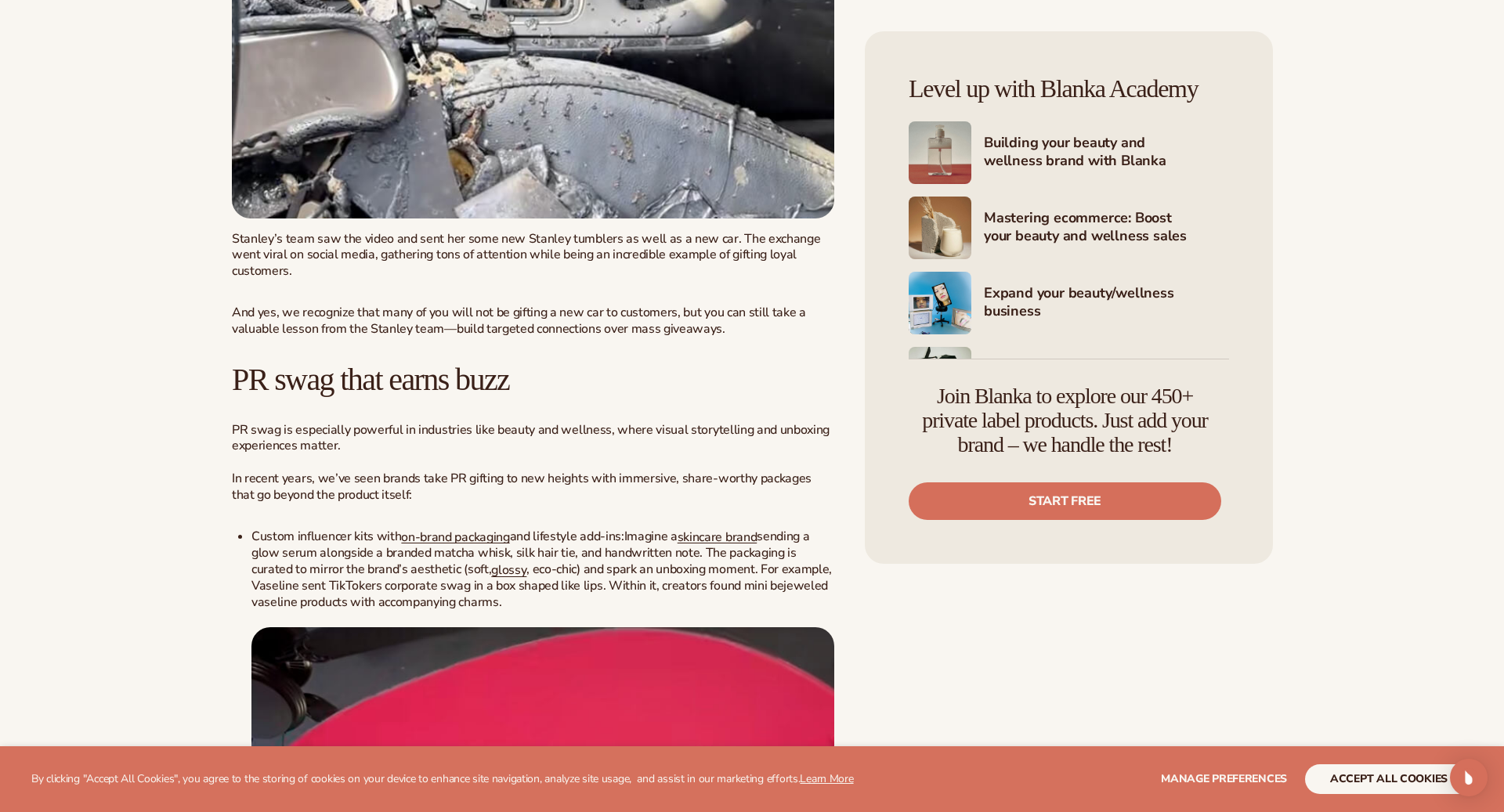 scroll, scrollTop: 3211, scrollLeft: 0, axis: vertical 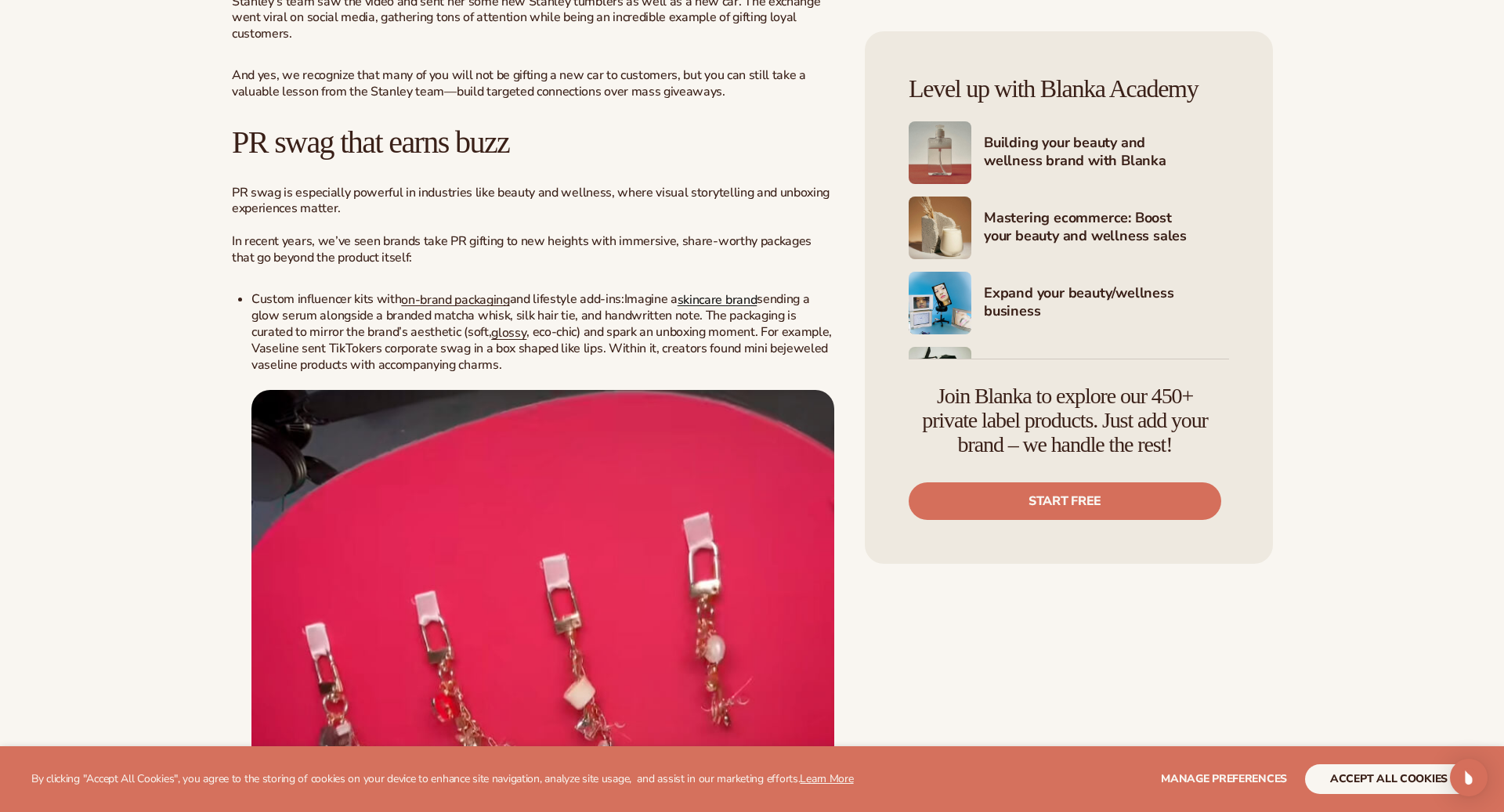 click on "skincare brand" at bounding box center [718, 299] 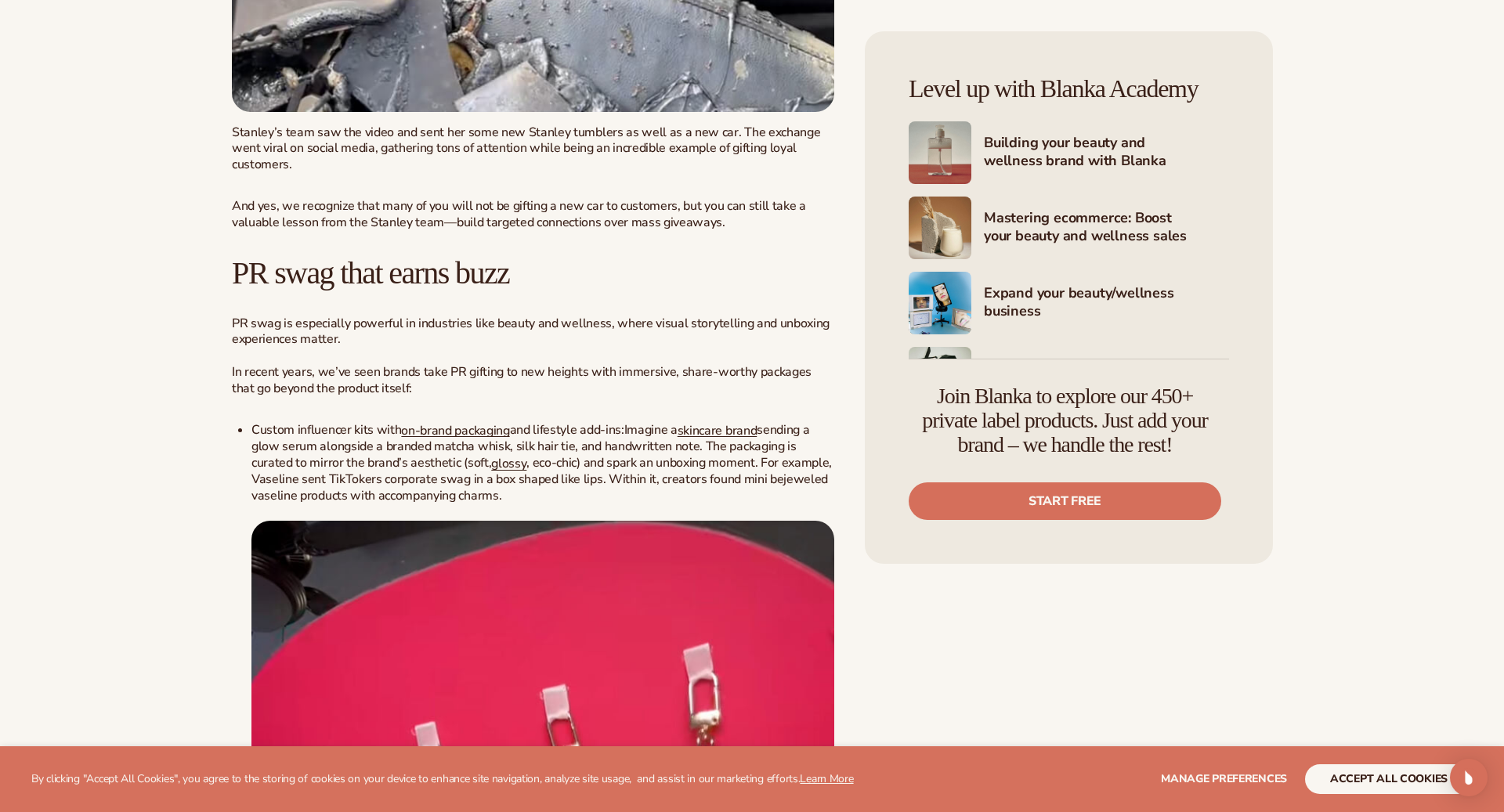 scroll, scrollTop: 3211, scrollLeft: 0, axis: vertical 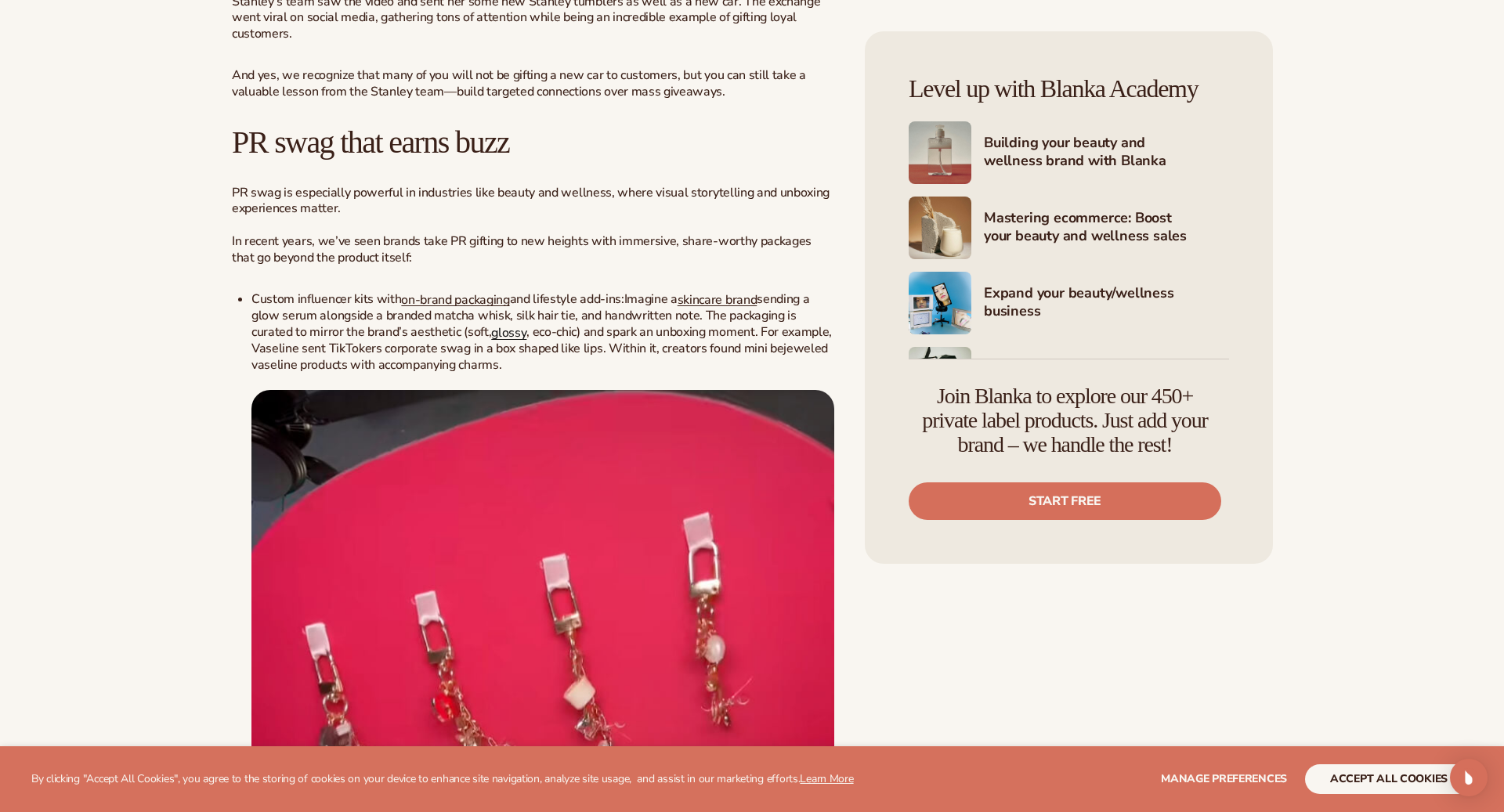 click on "glossy" at bounding box center [508, 333] 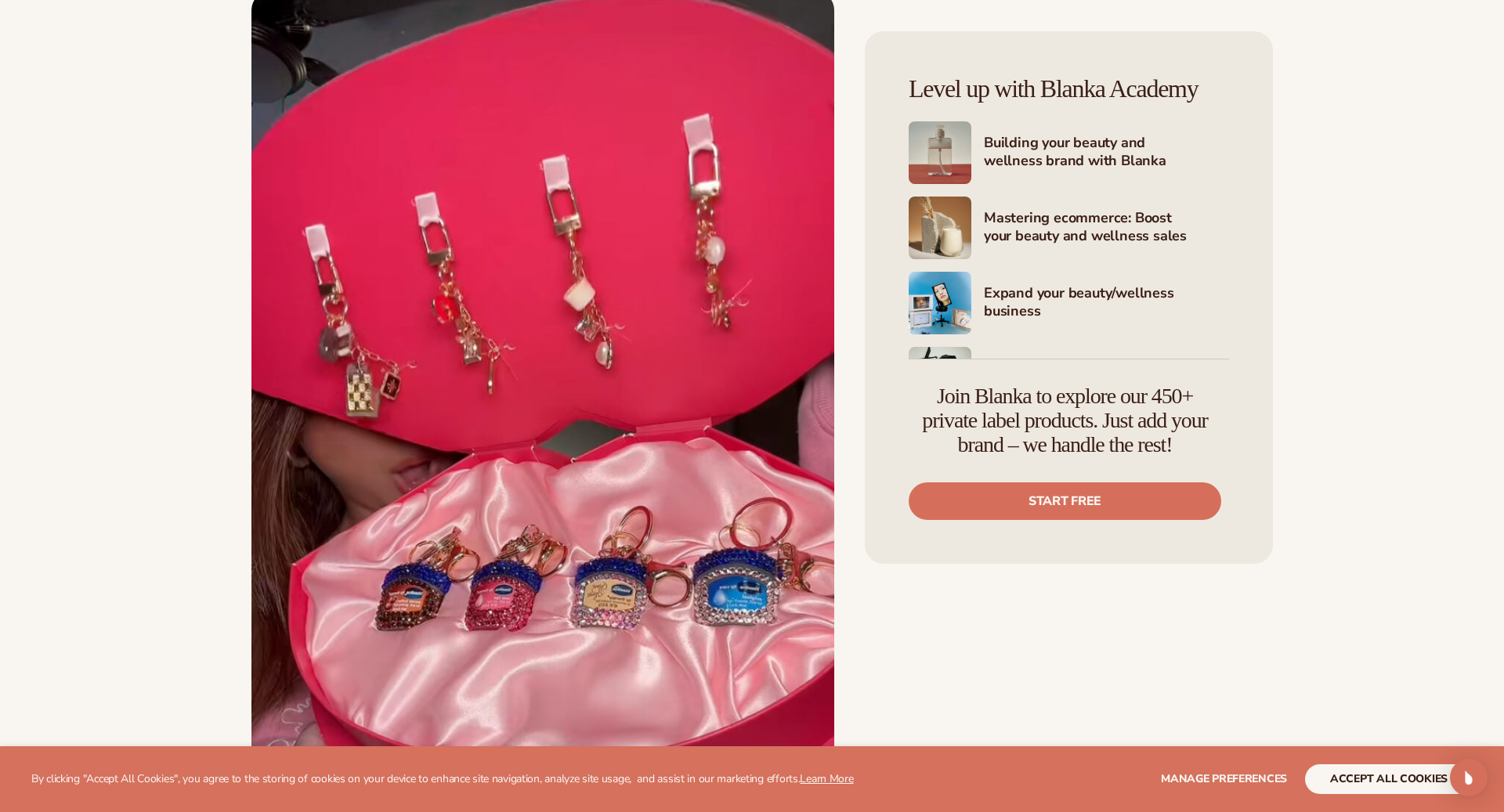 scroll, scrollTop: 3618, scrollLeft: 0, axis: vertical 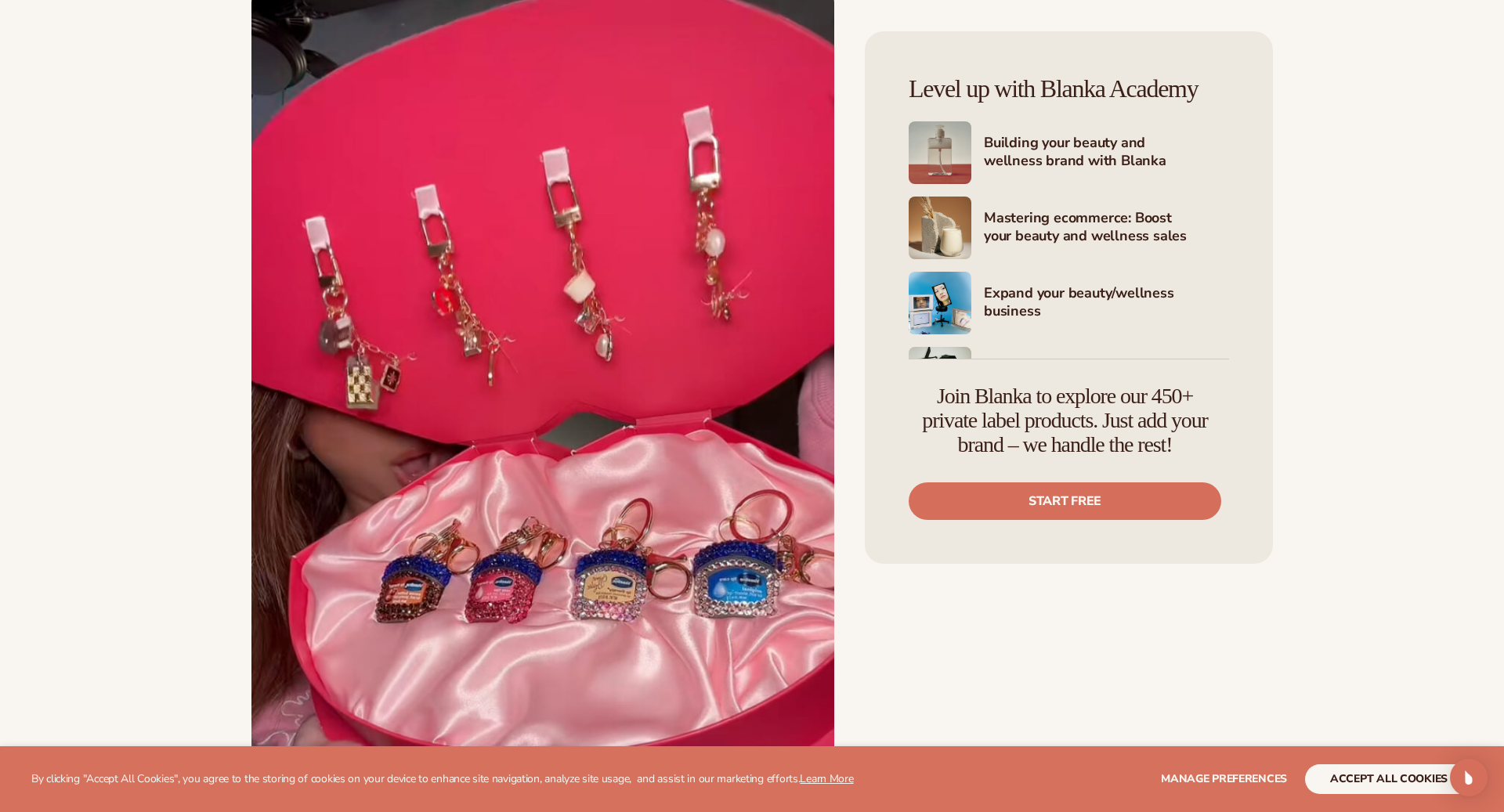 click at bounding box center (543, 464) 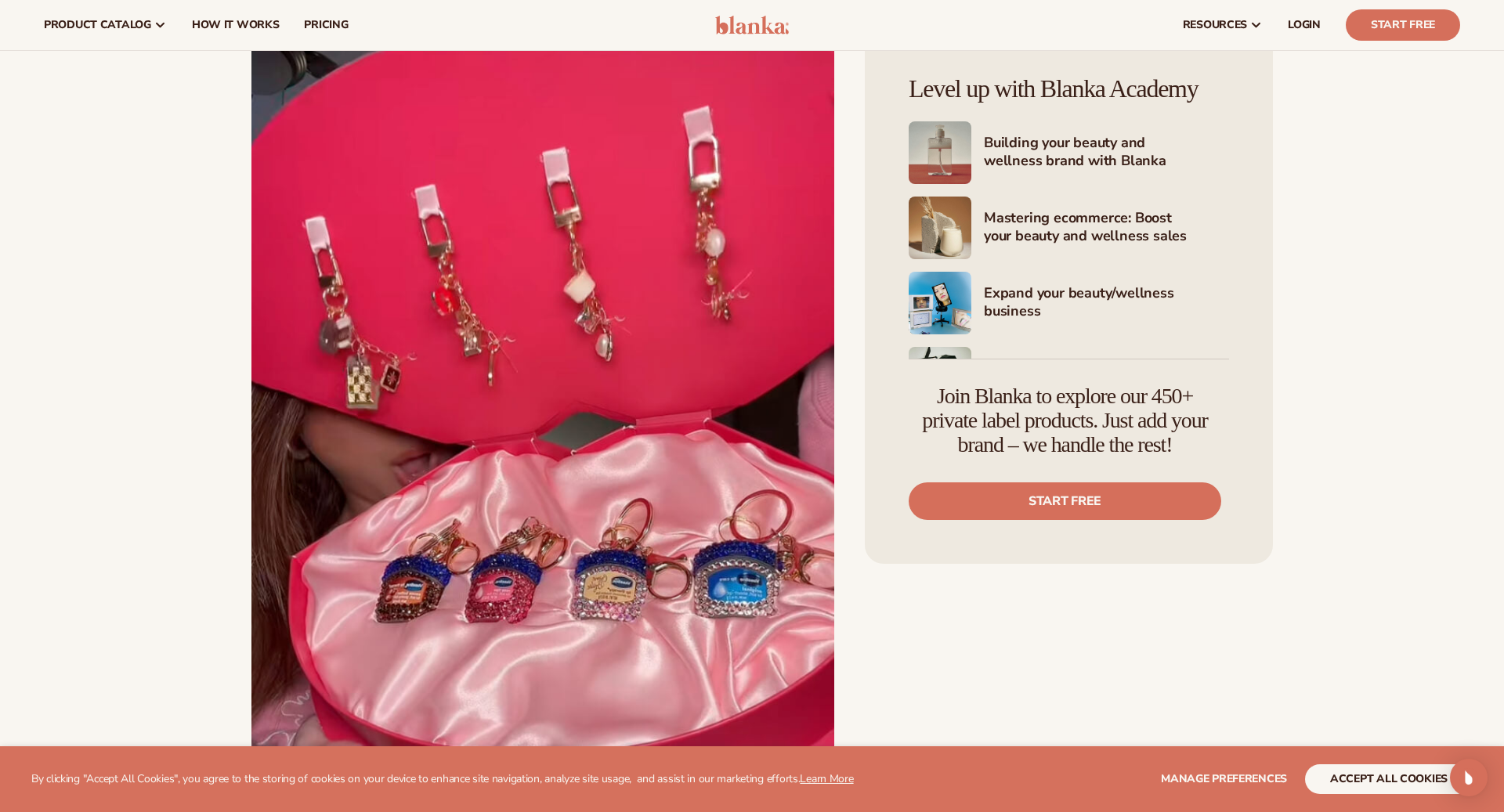 scroll, scrollTop: 3594, scrollLeft: 0, axis: vertical 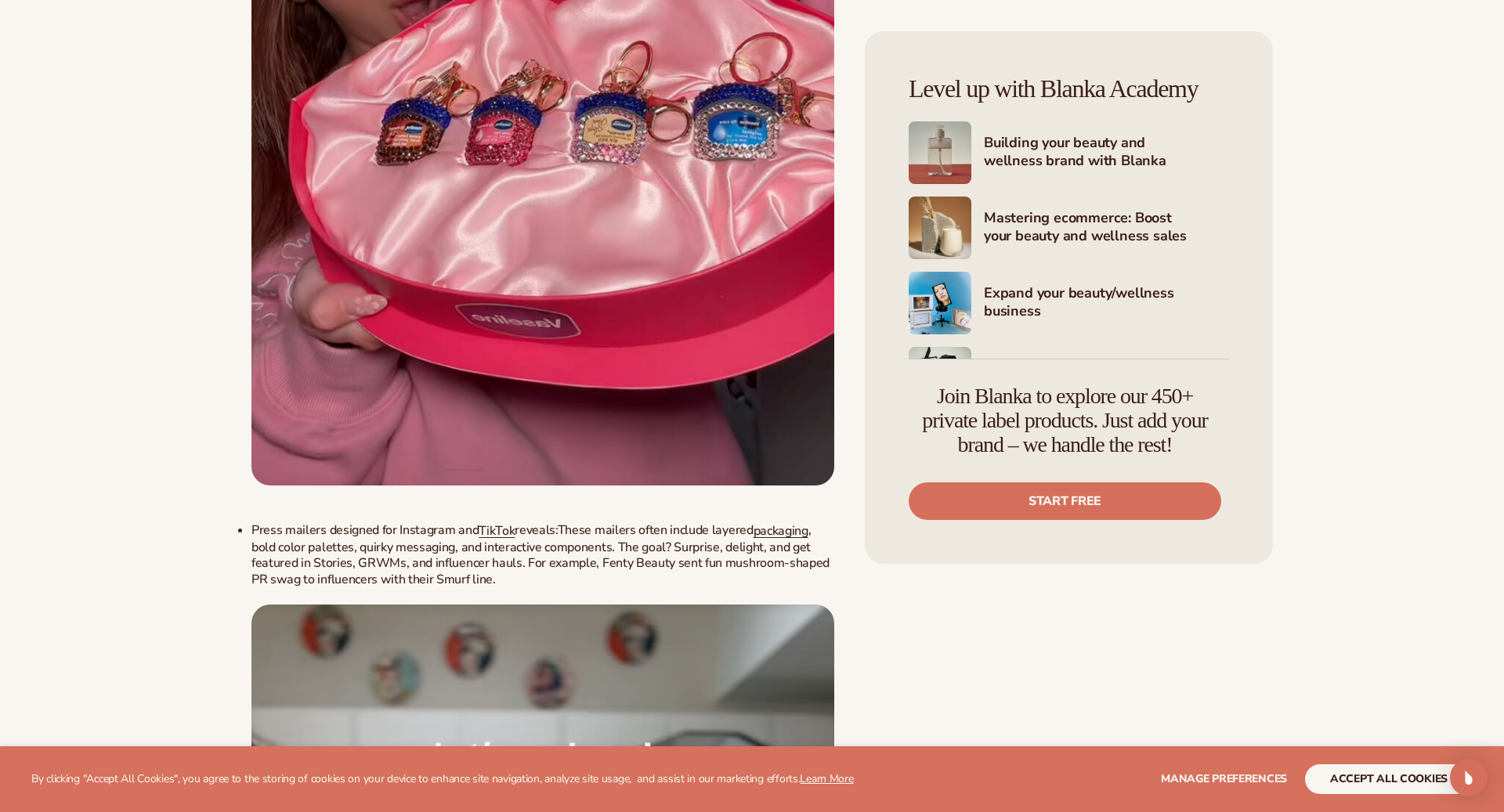 click at bounding box center [543, 6] 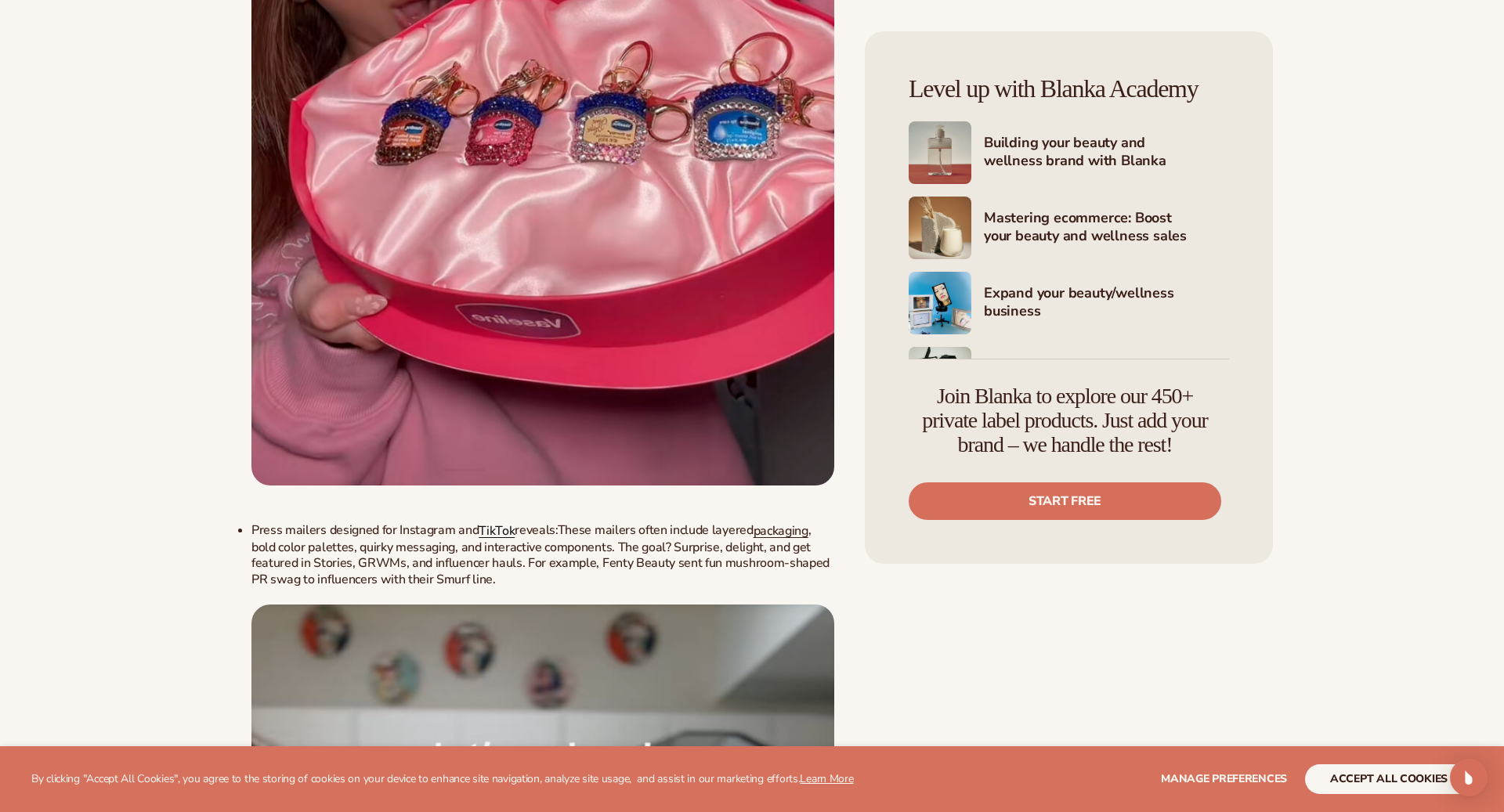 click on "TikTok" at bounding box center [497, 531] 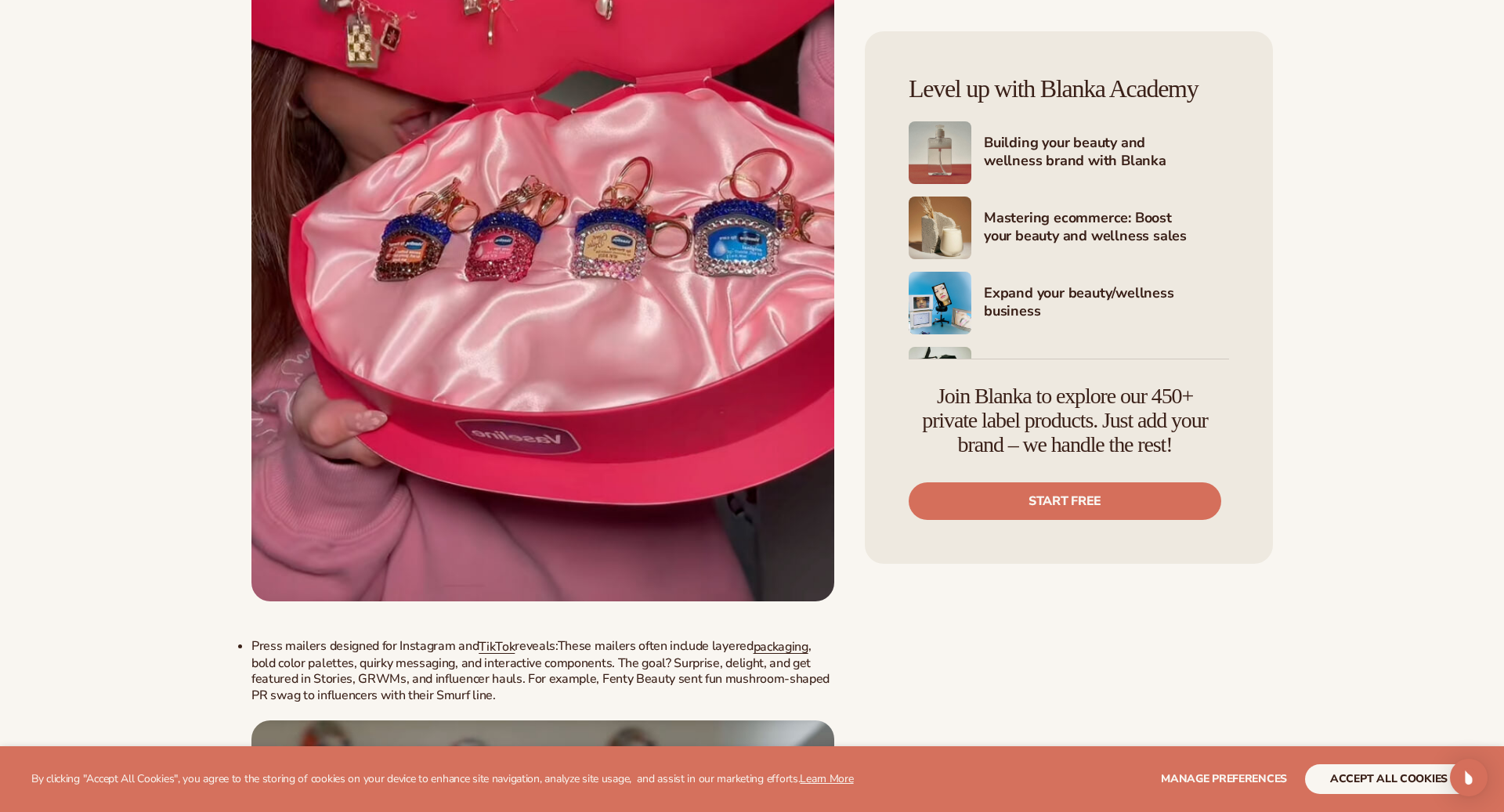 scroll, scrollTop: 4075, scrollLeft: 0, axis: vertical 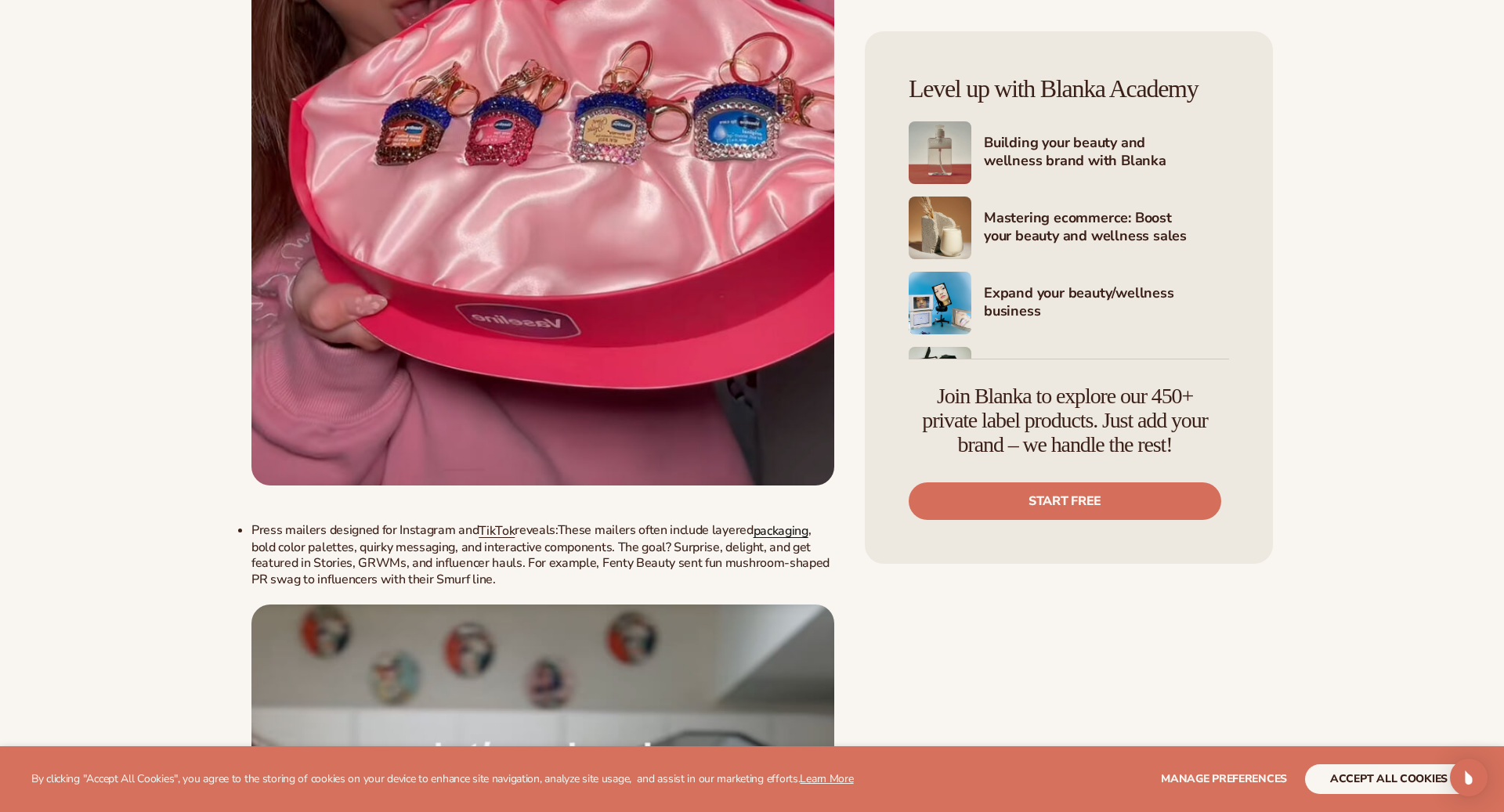 click on "packaging" at bounding box center (781, 531) 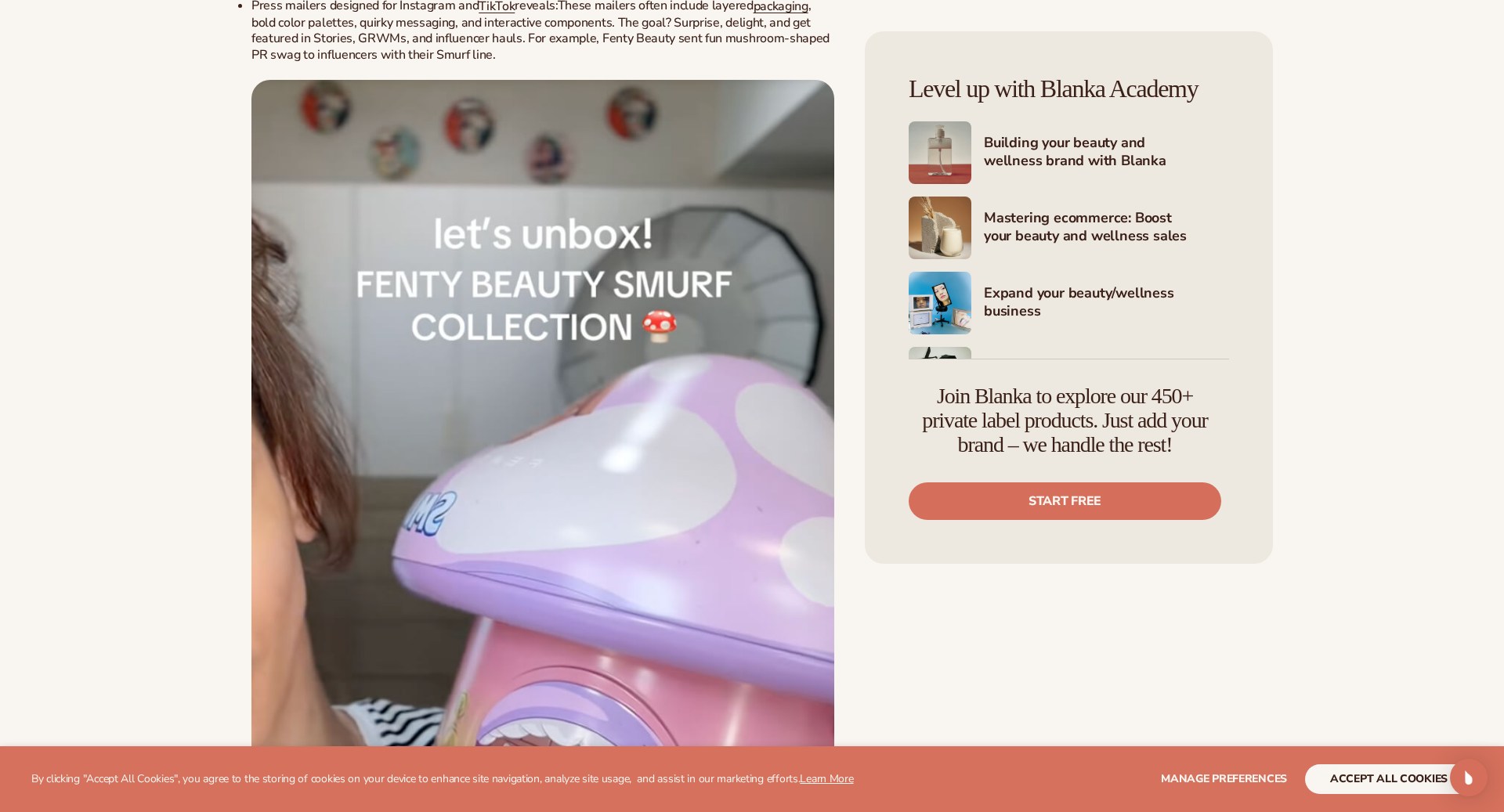 scroll, scrollTop: 4650, scrollLeft: 0, axis: vertical 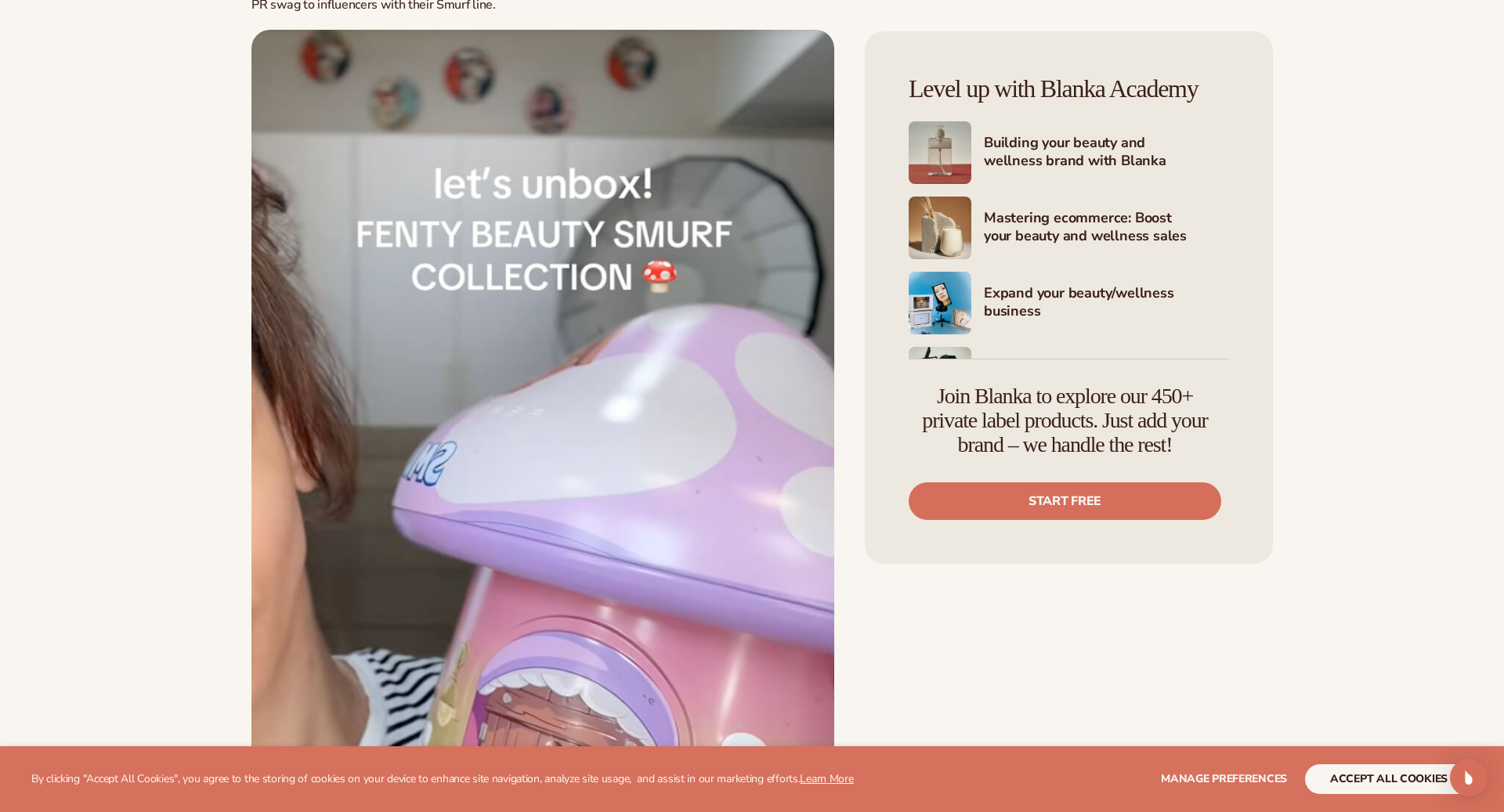 click at bounding box center [543, 510] 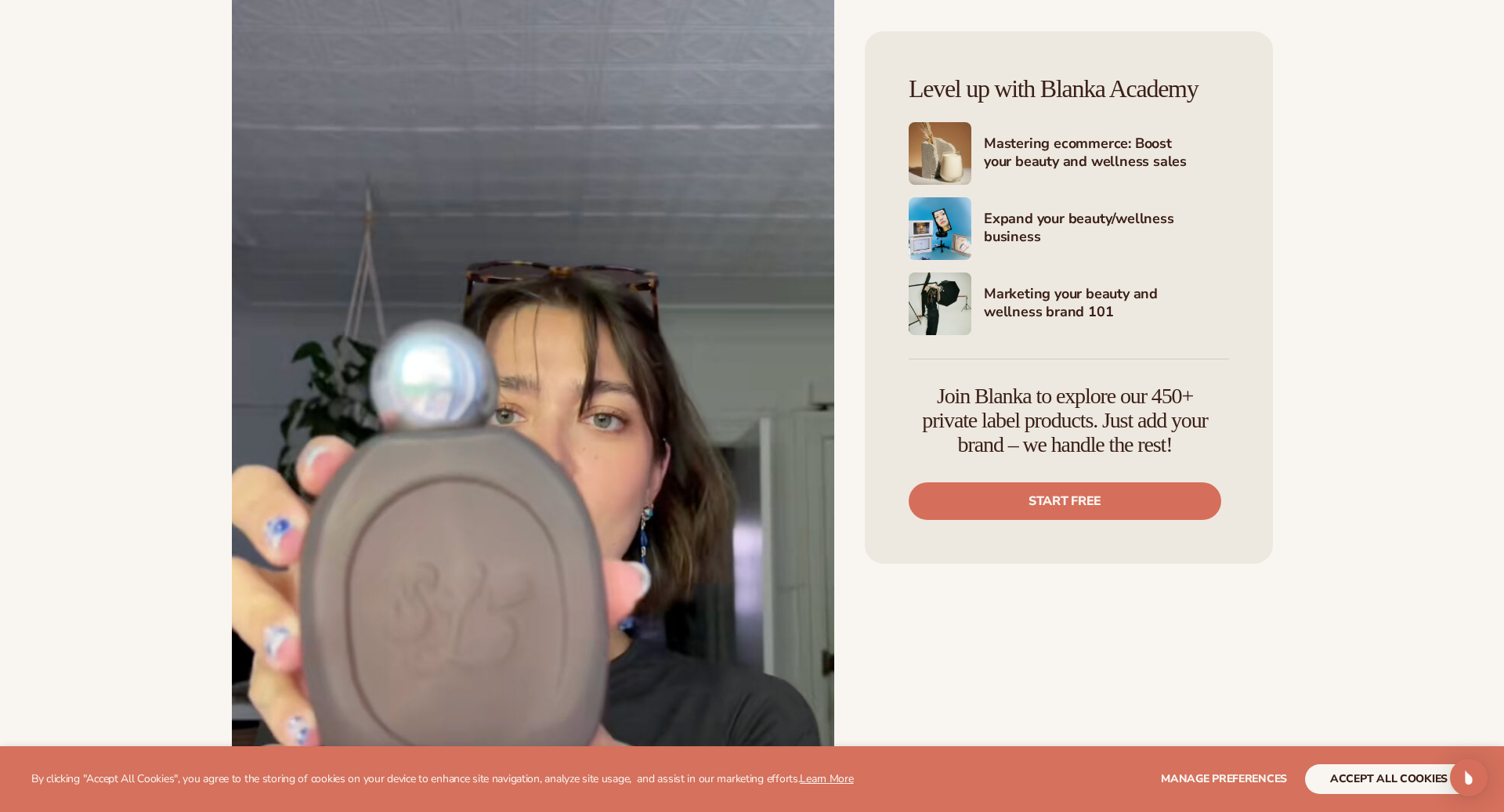 scroll, scrollTop: 5866, scrollLeft: 0, axis: vertical 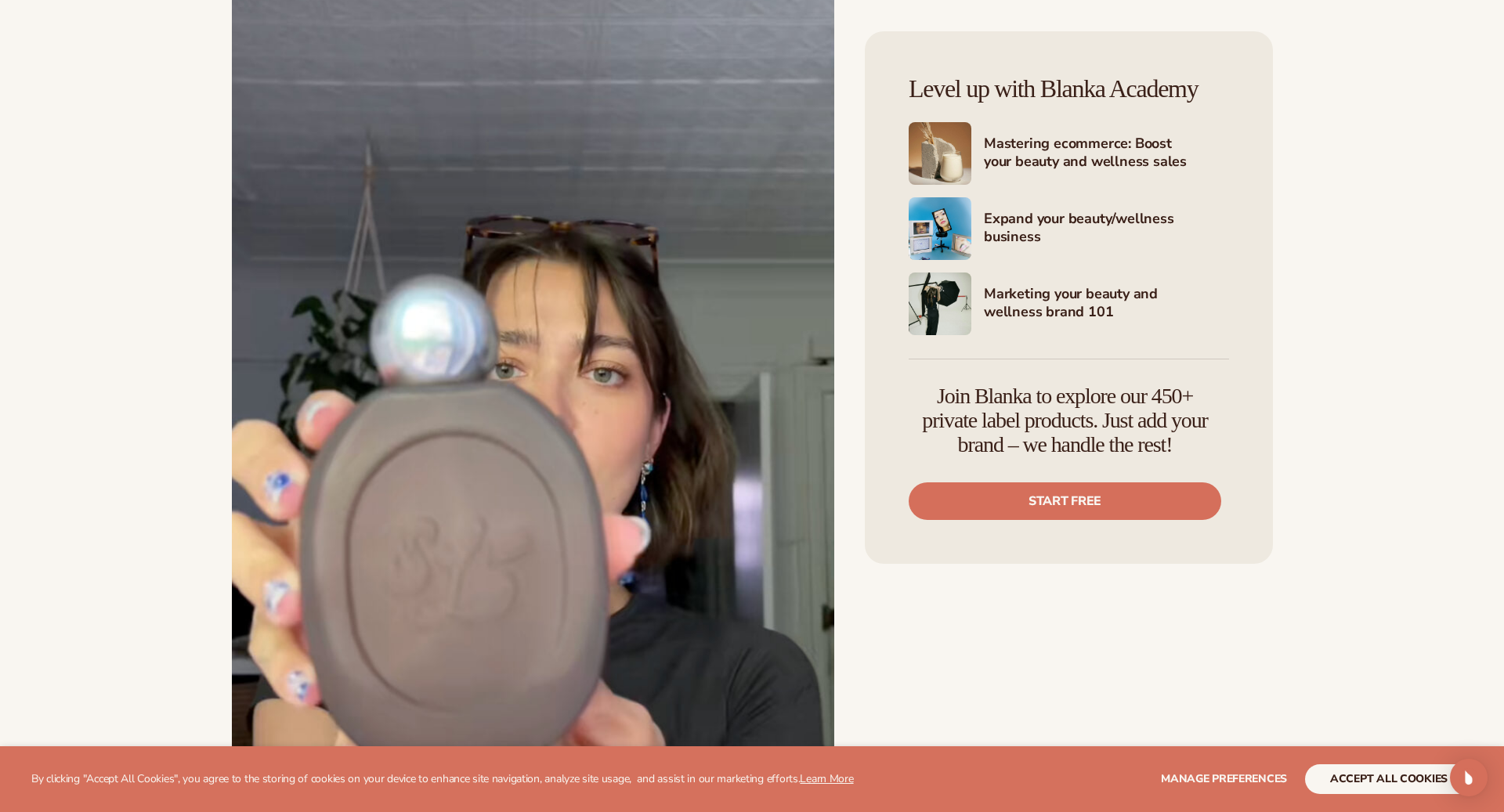 click at bounding box center (533, 411) 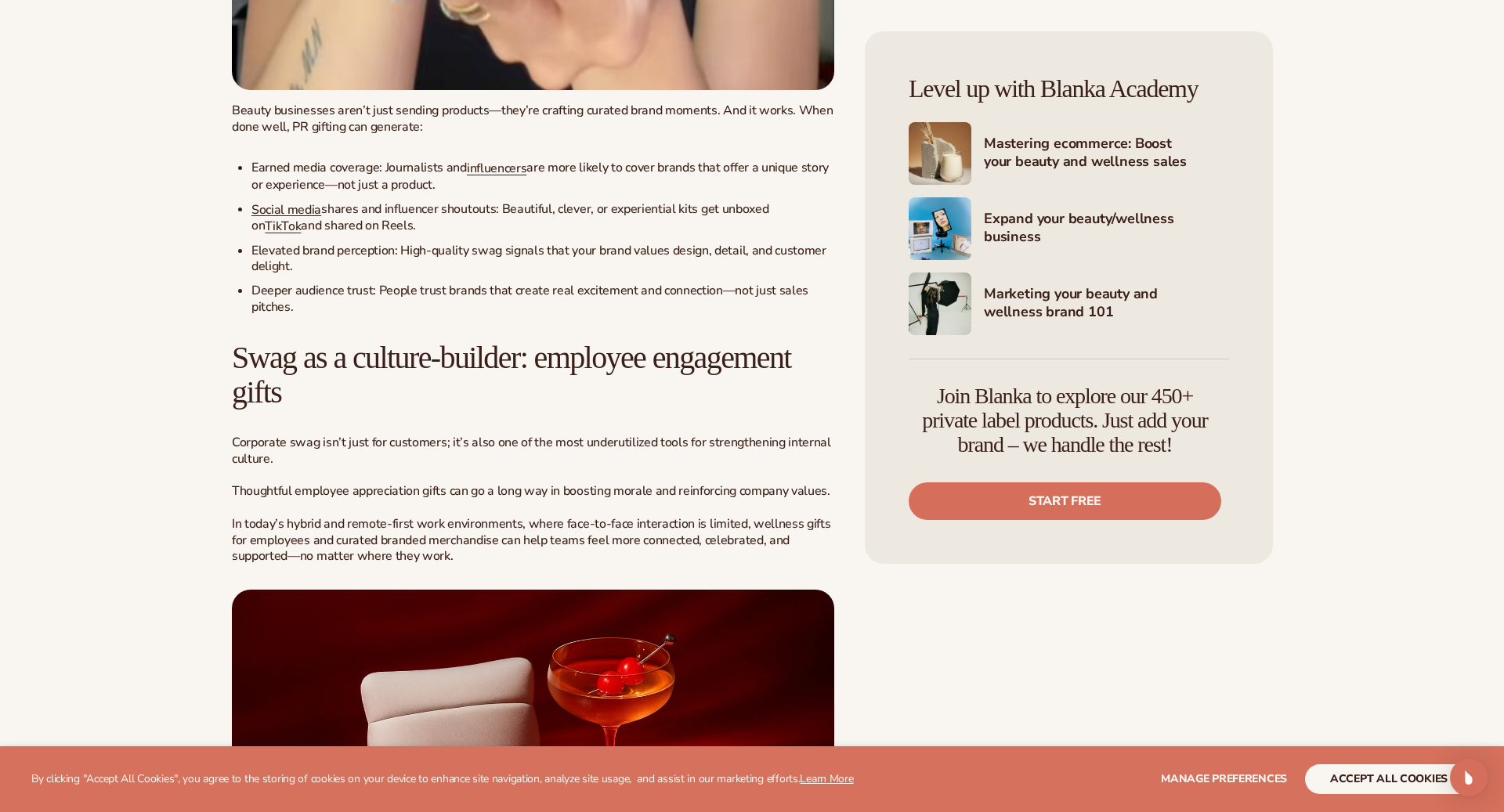 scroll, scrollTop: 6712, scrollLeft: 0, axis: vertical 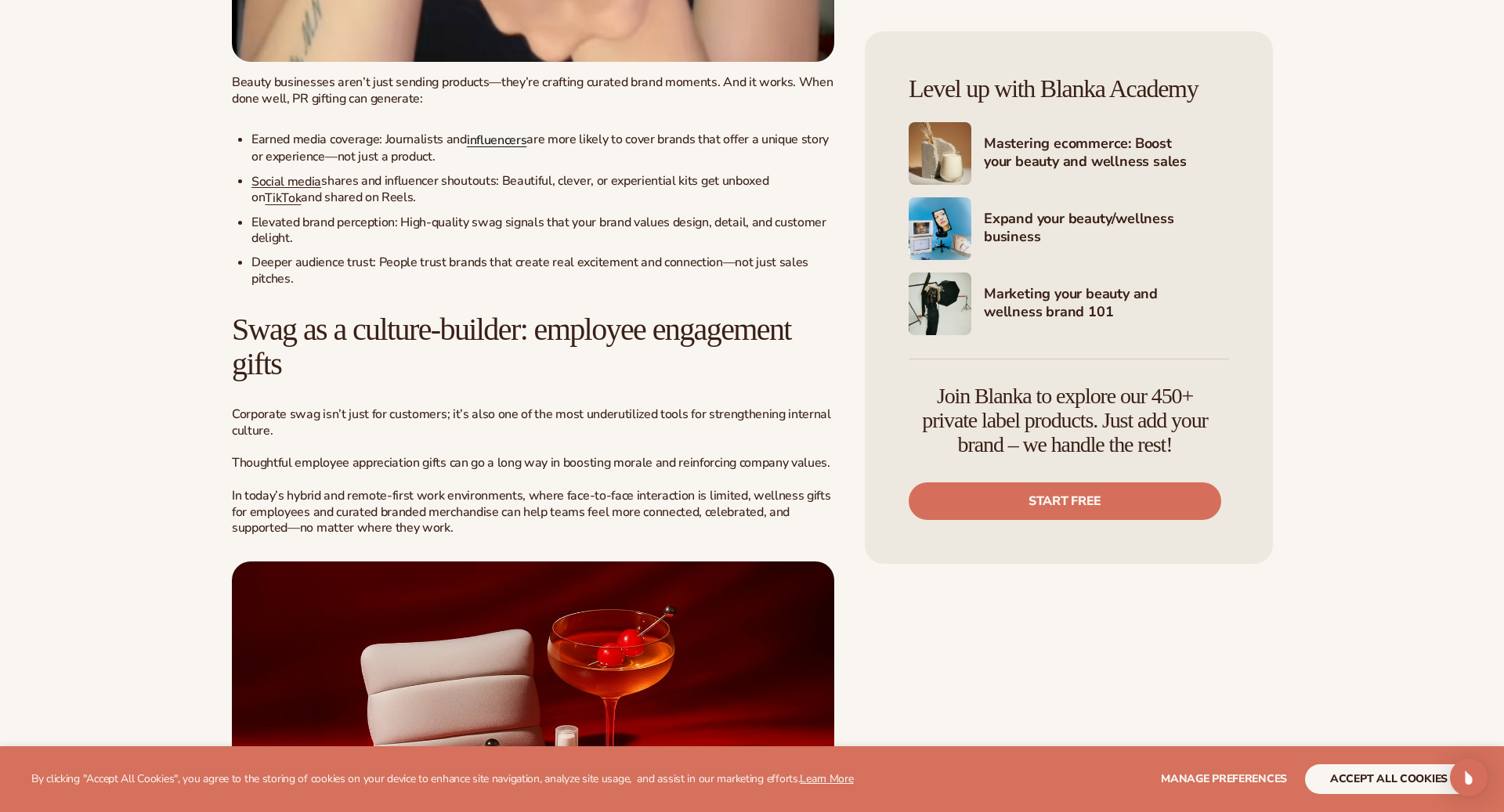 click on "influencers" at bounding box center [497, 140] 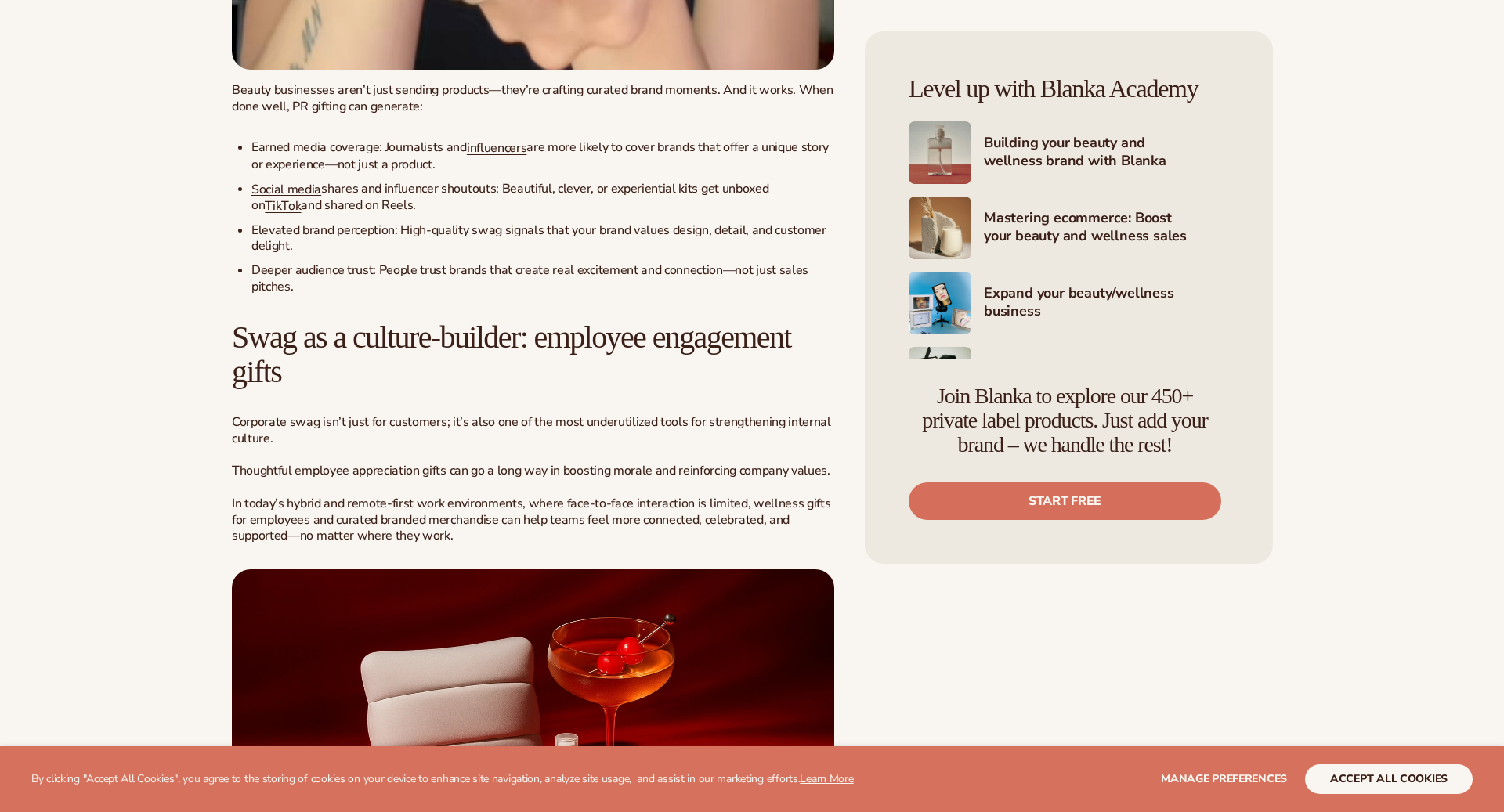 scroll, scrollTop: 6712, scrollLeft: 0, axis: vertical 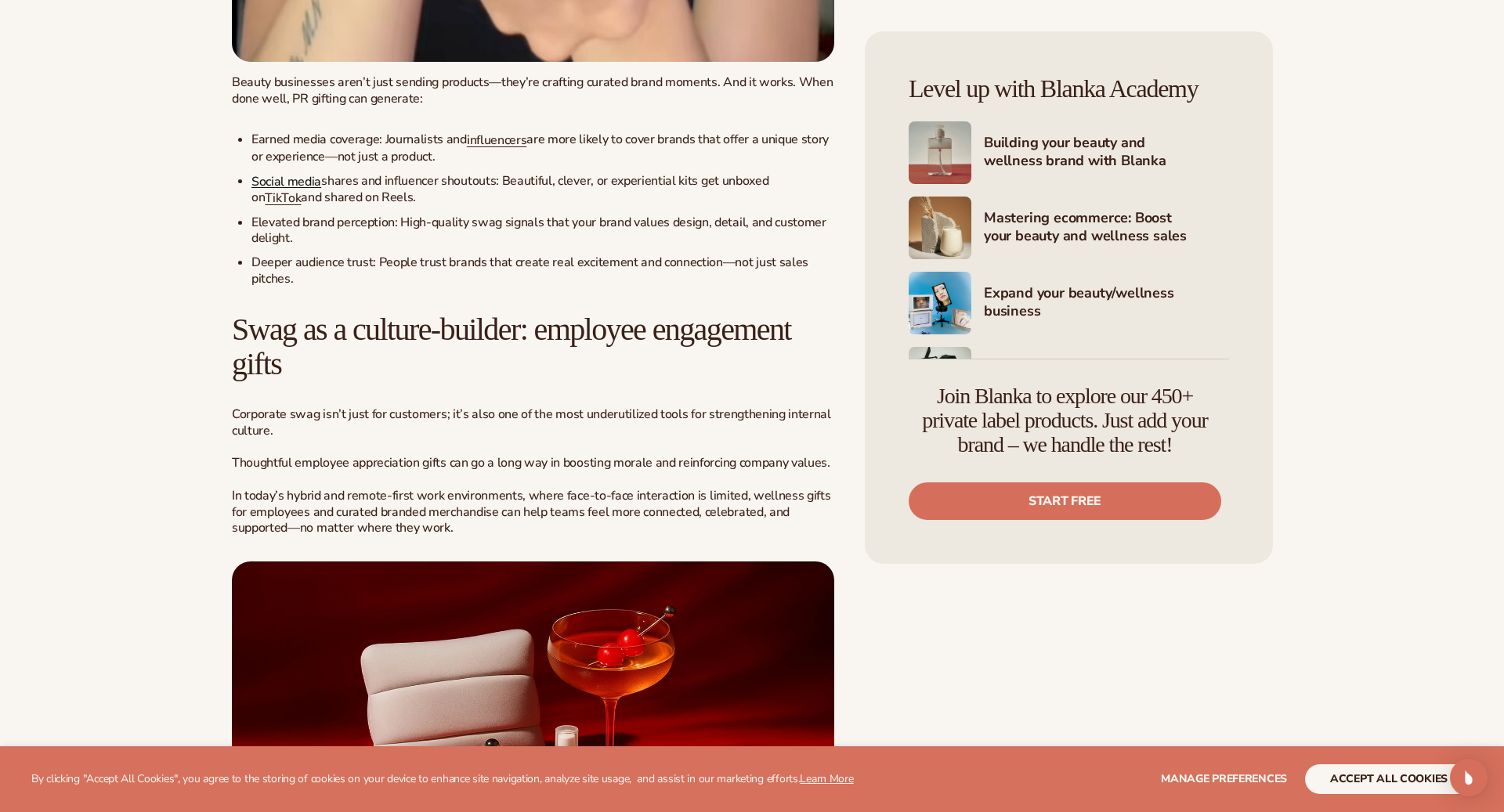 click on "Social media" at bounding box center (286, 181) 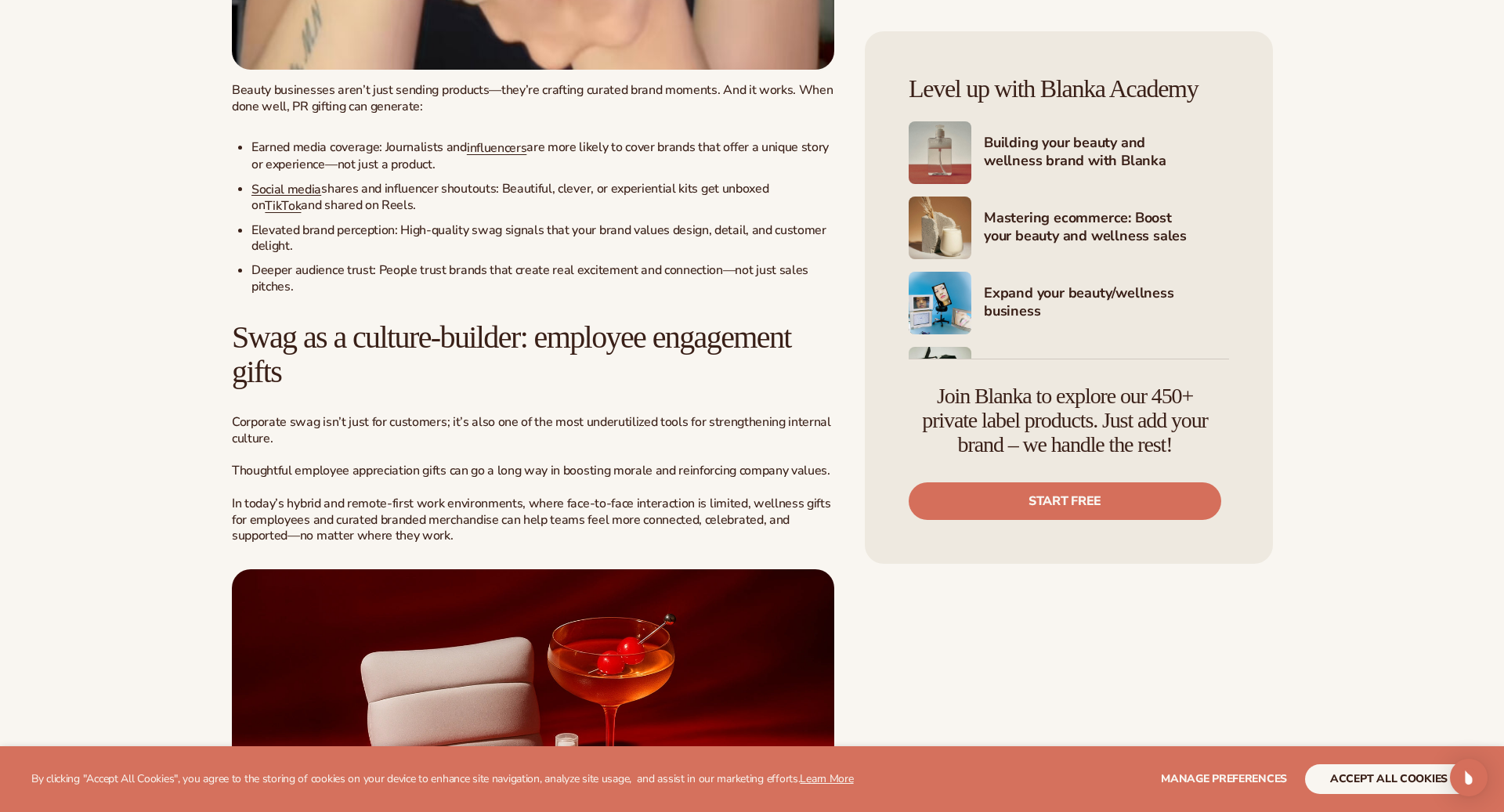 scroll, scrollTop: 6712, scrollLeft: 0, axis: vertical 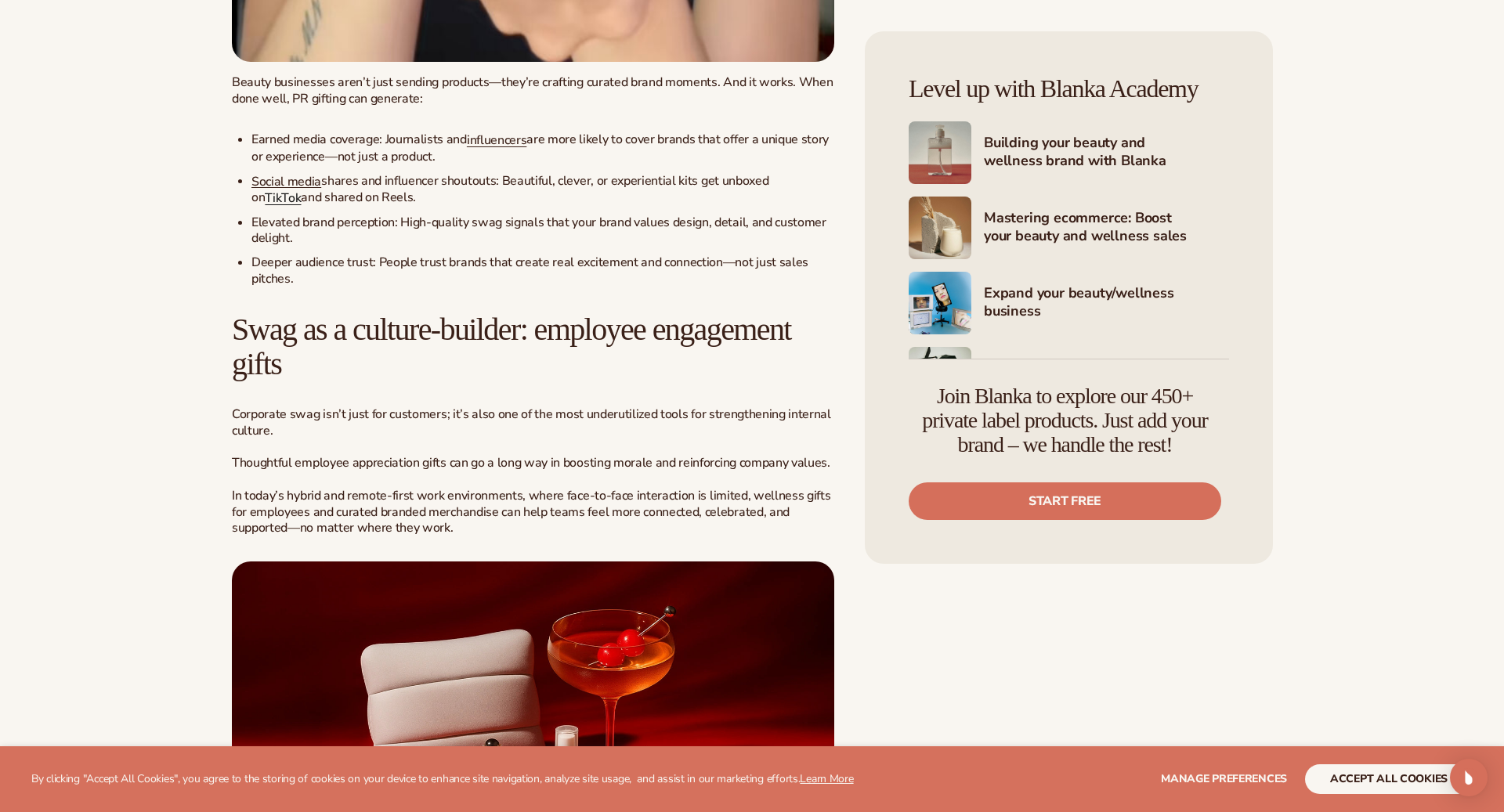 click on "TikTok" at bounding box center [283, 198] 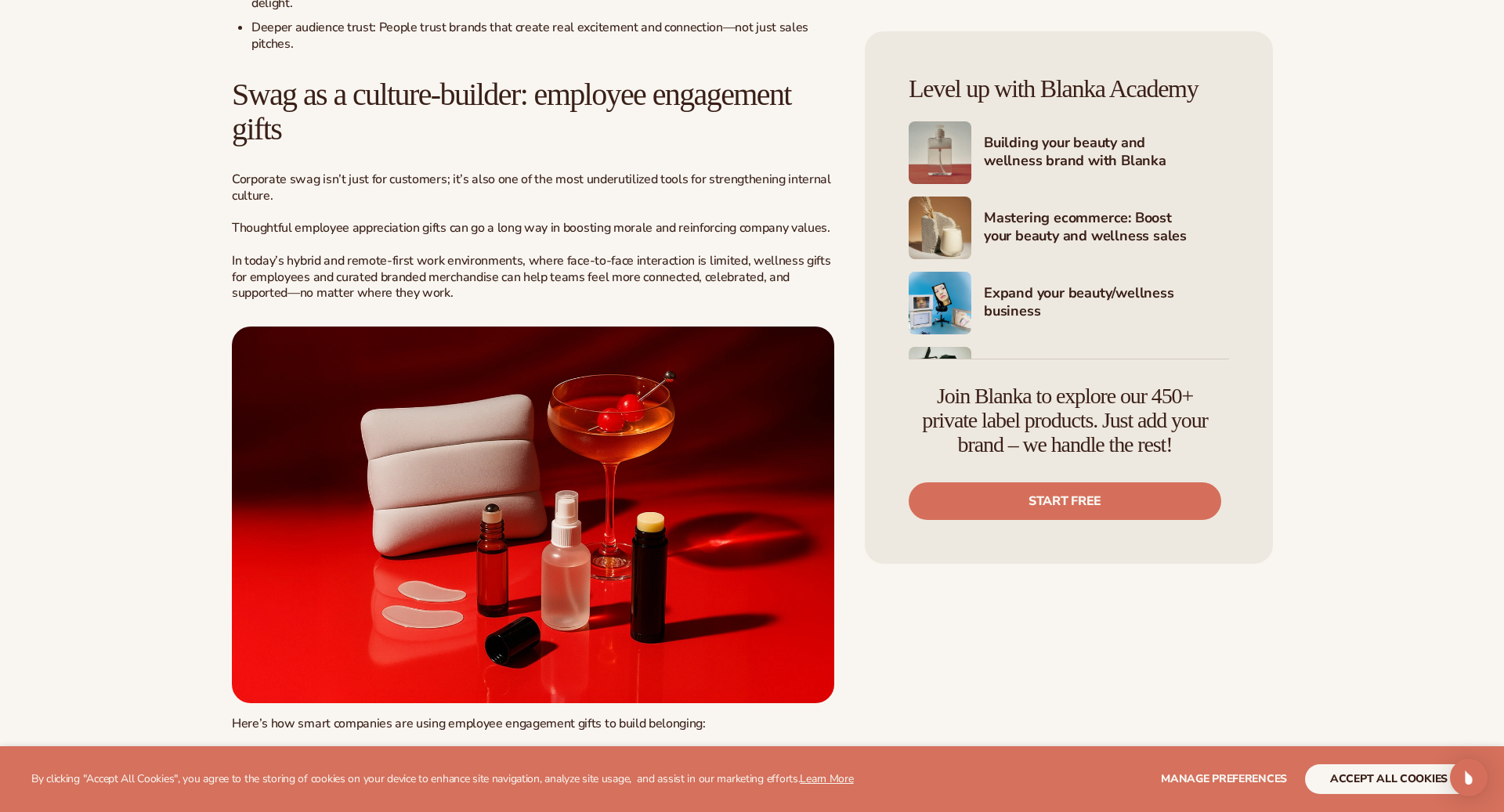 scroll, scrollTop: 6948, scrollLeft: 0, axis: vertical 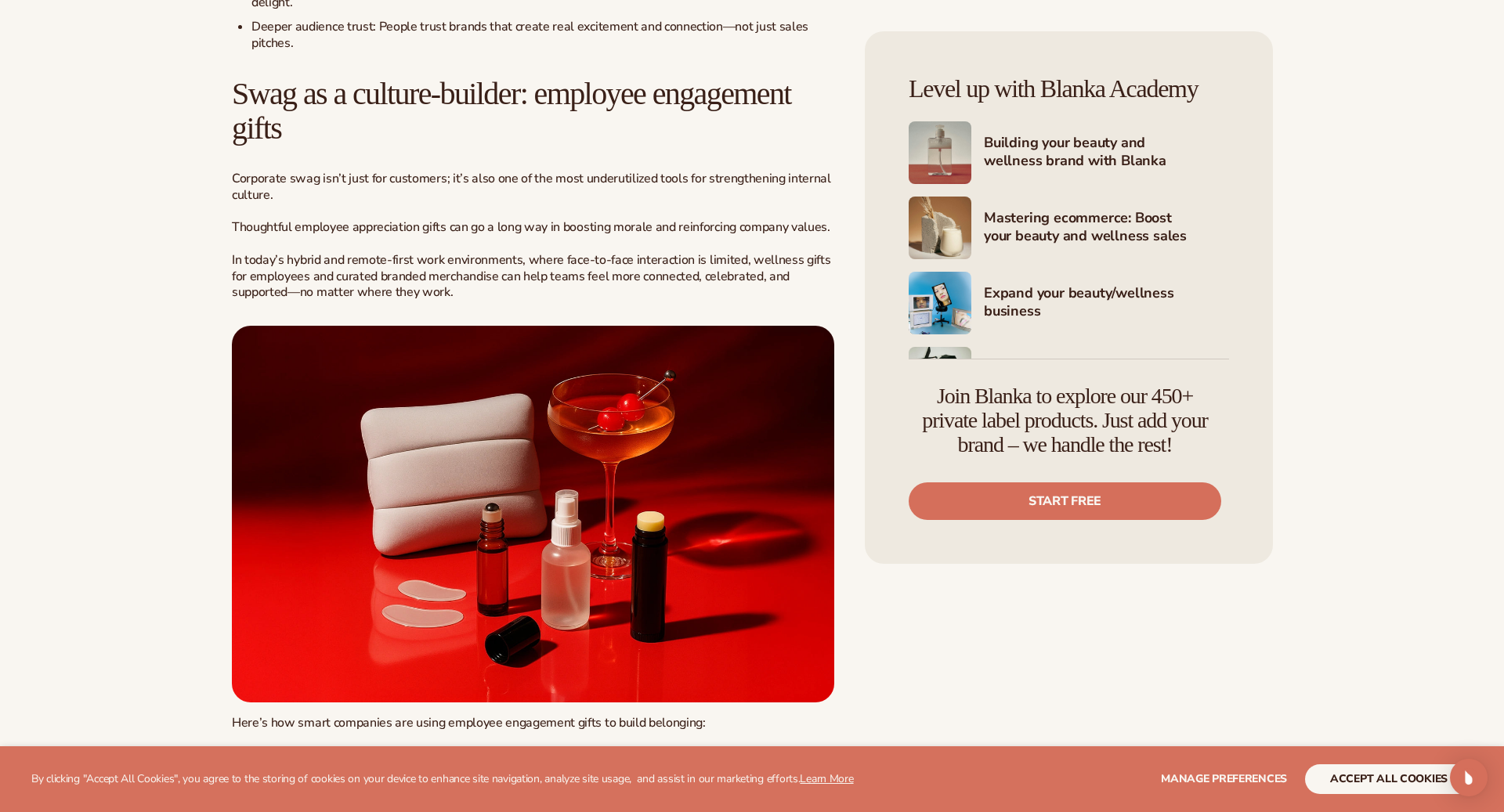 click at bounding box center [533, 514] 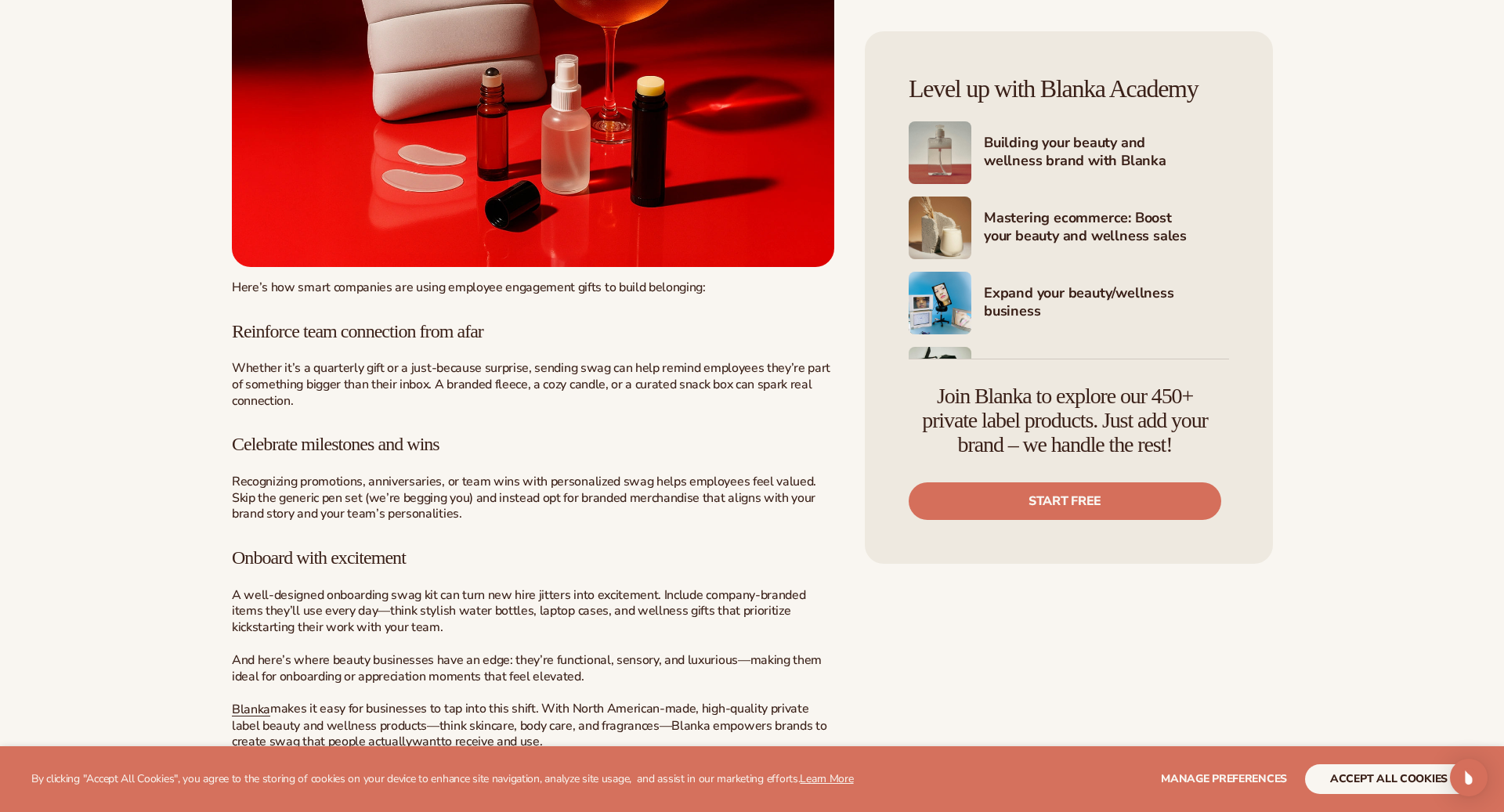 scroll, scrollTop: 7396, scrollLeft: 0, axis: vertical 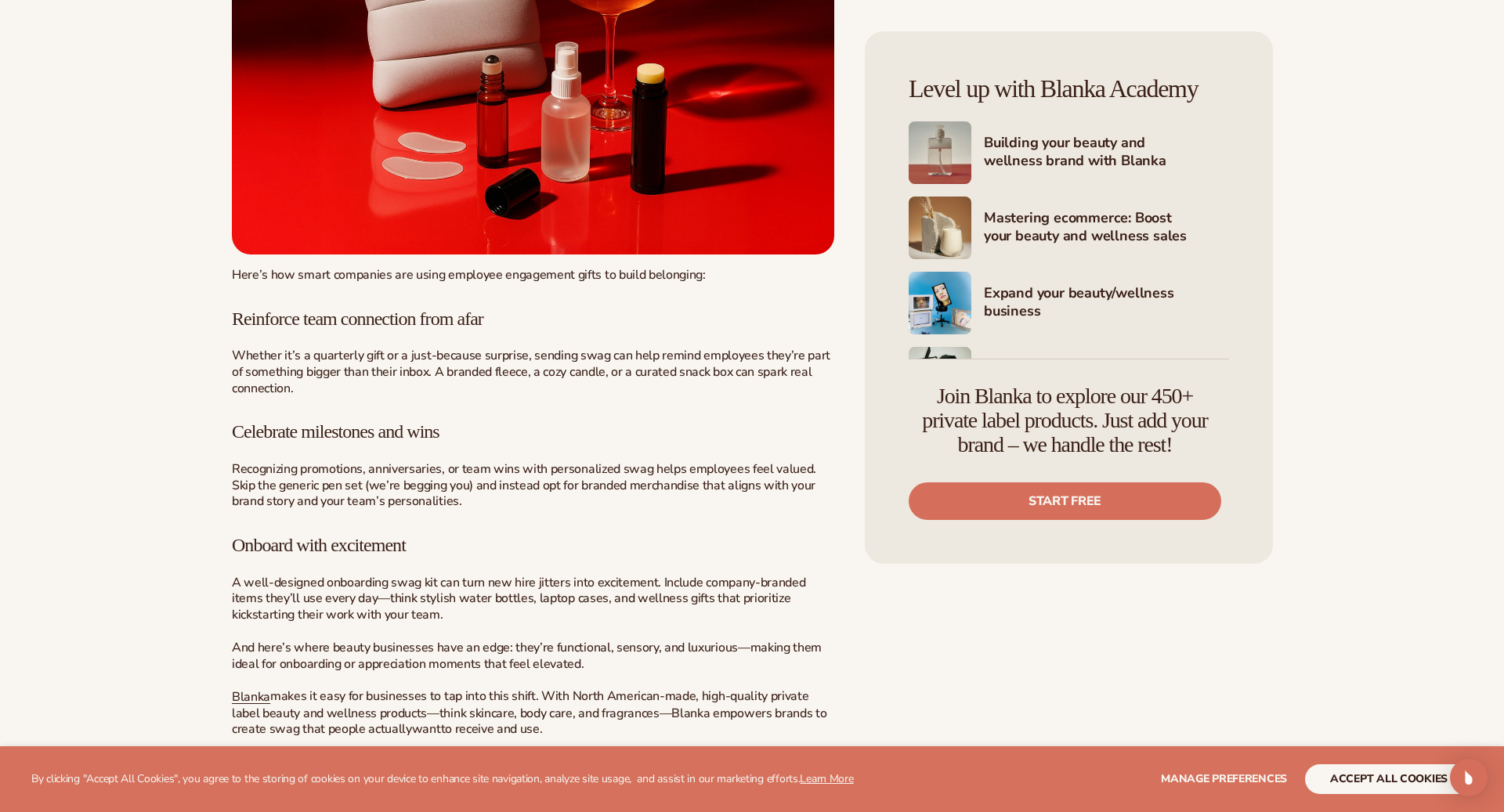 click at bounding box center (533, 66) 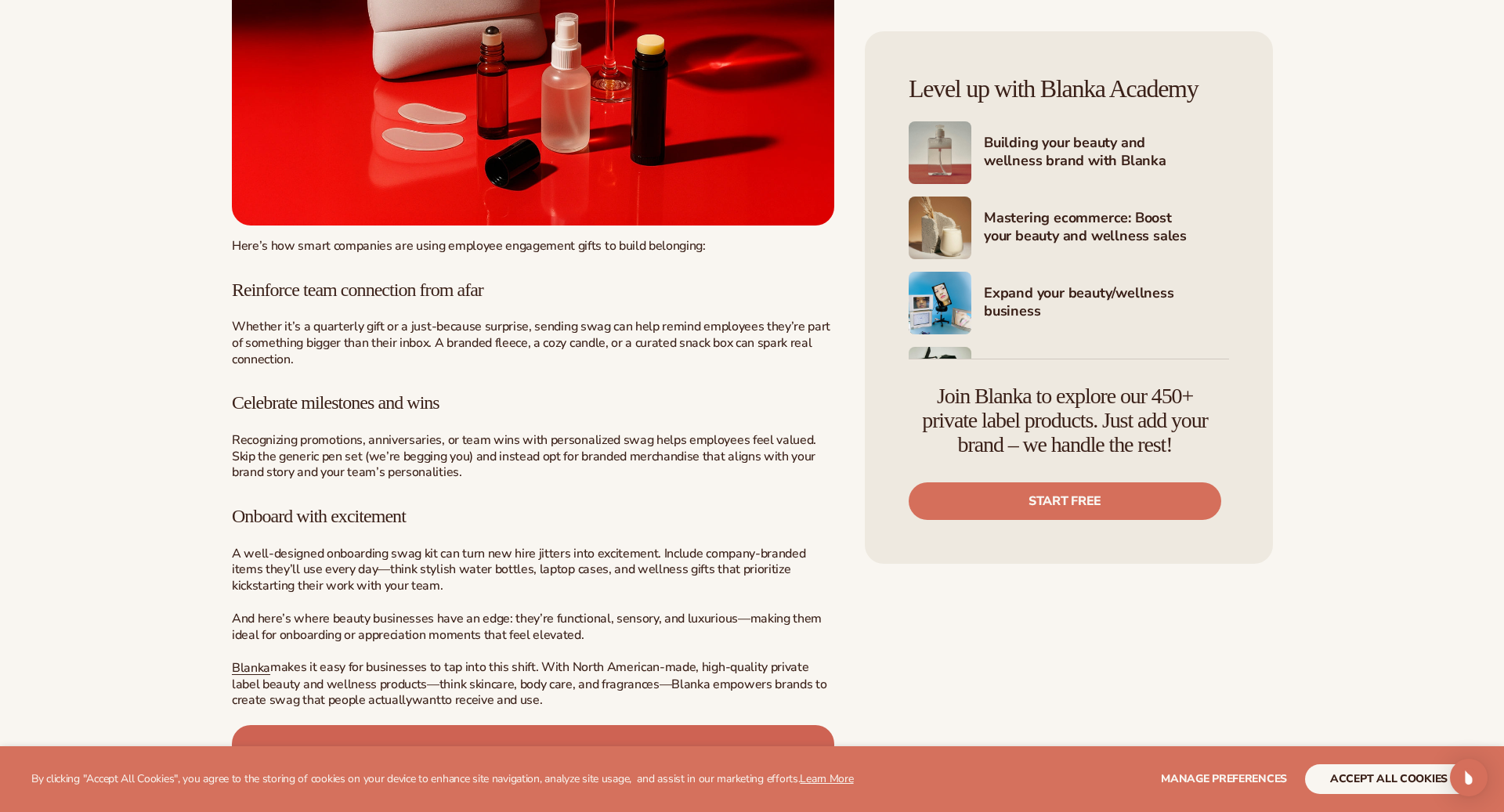 scroll, scrollTop: 7433, scrollLeft: 0, axis: vertical 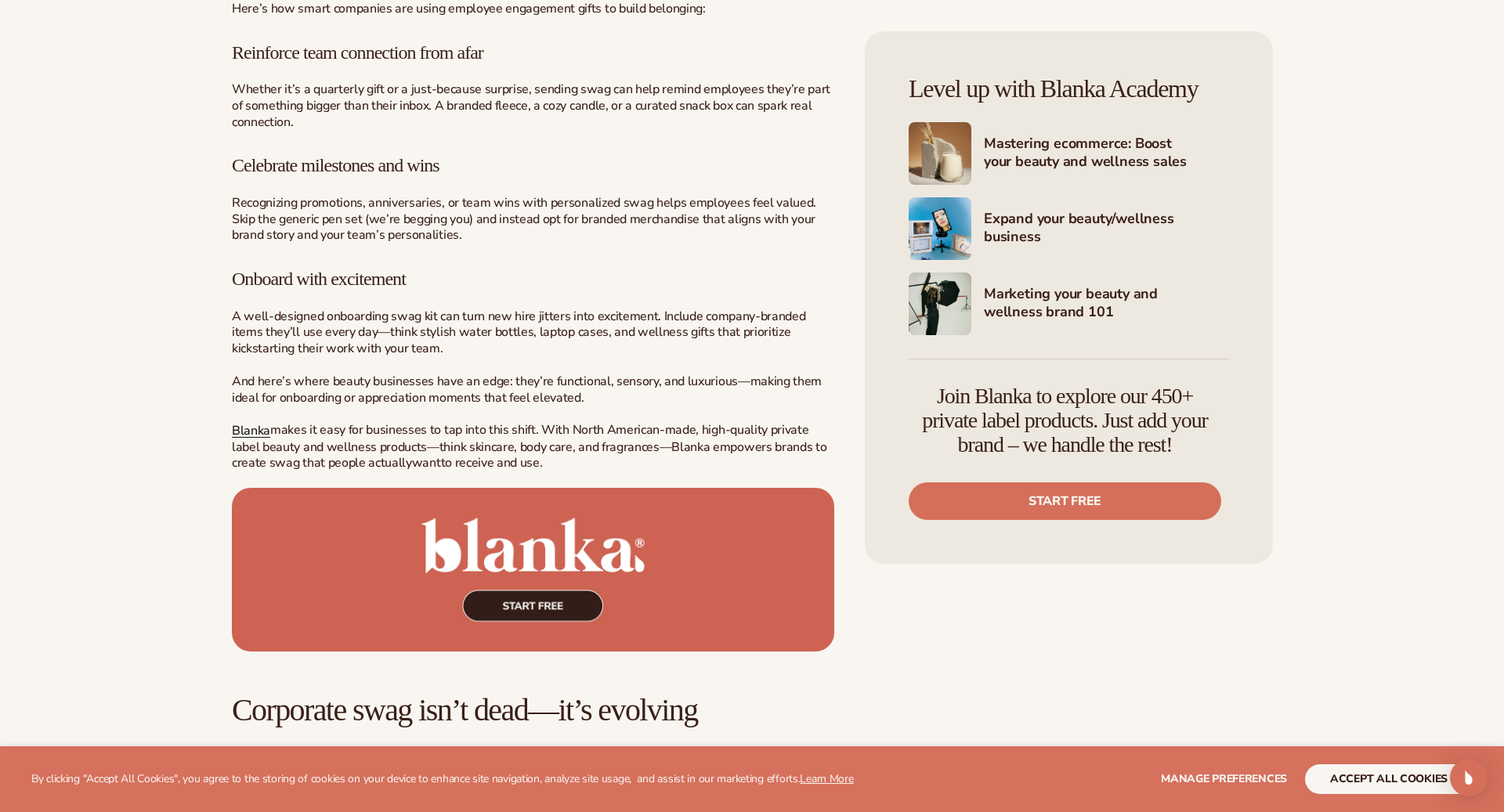 click on "Blanka" at bounding box center [251, 431] 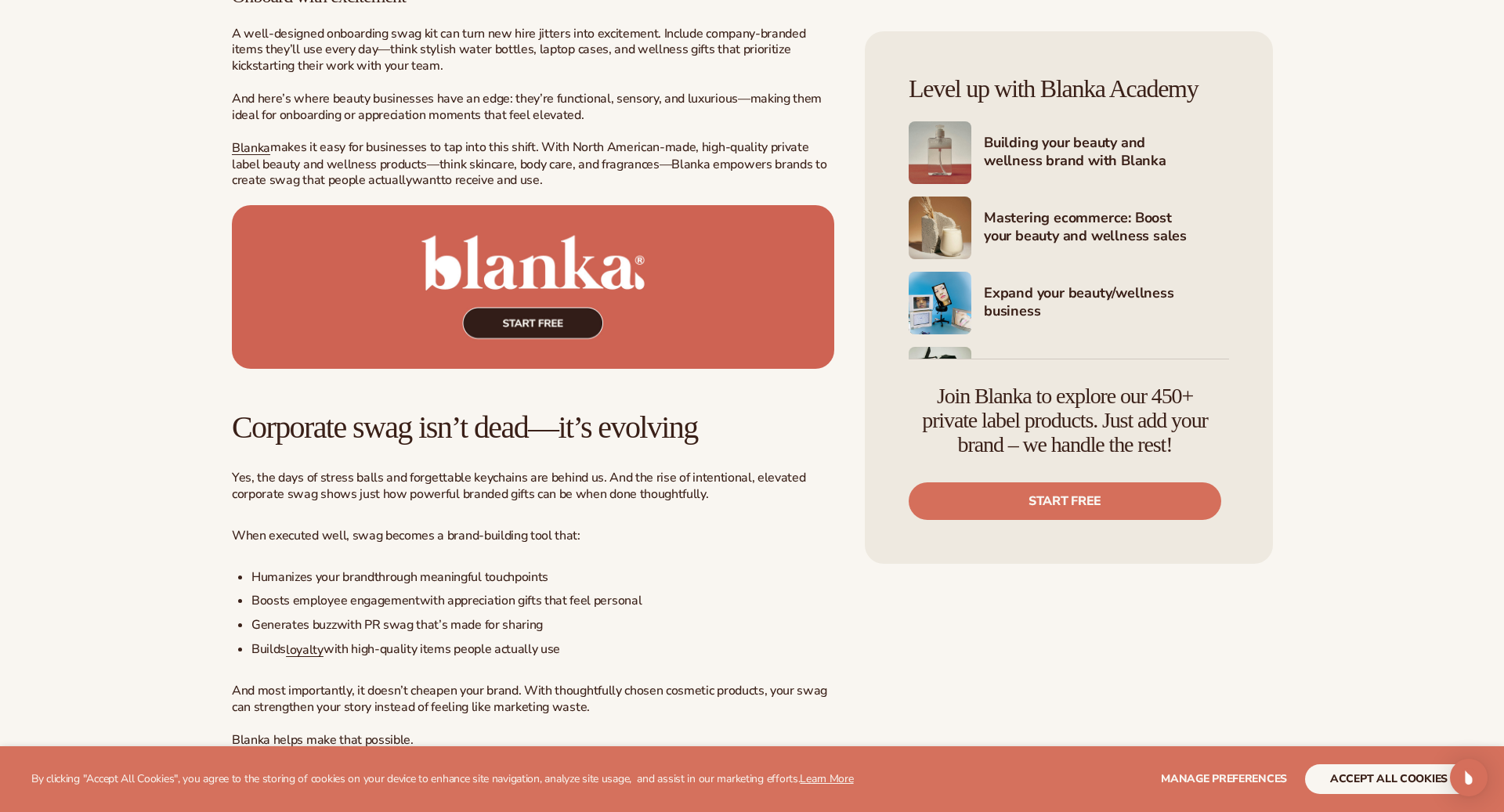 scroll, scrollTop: 7969, scrollLeft: 0, axis: vertical 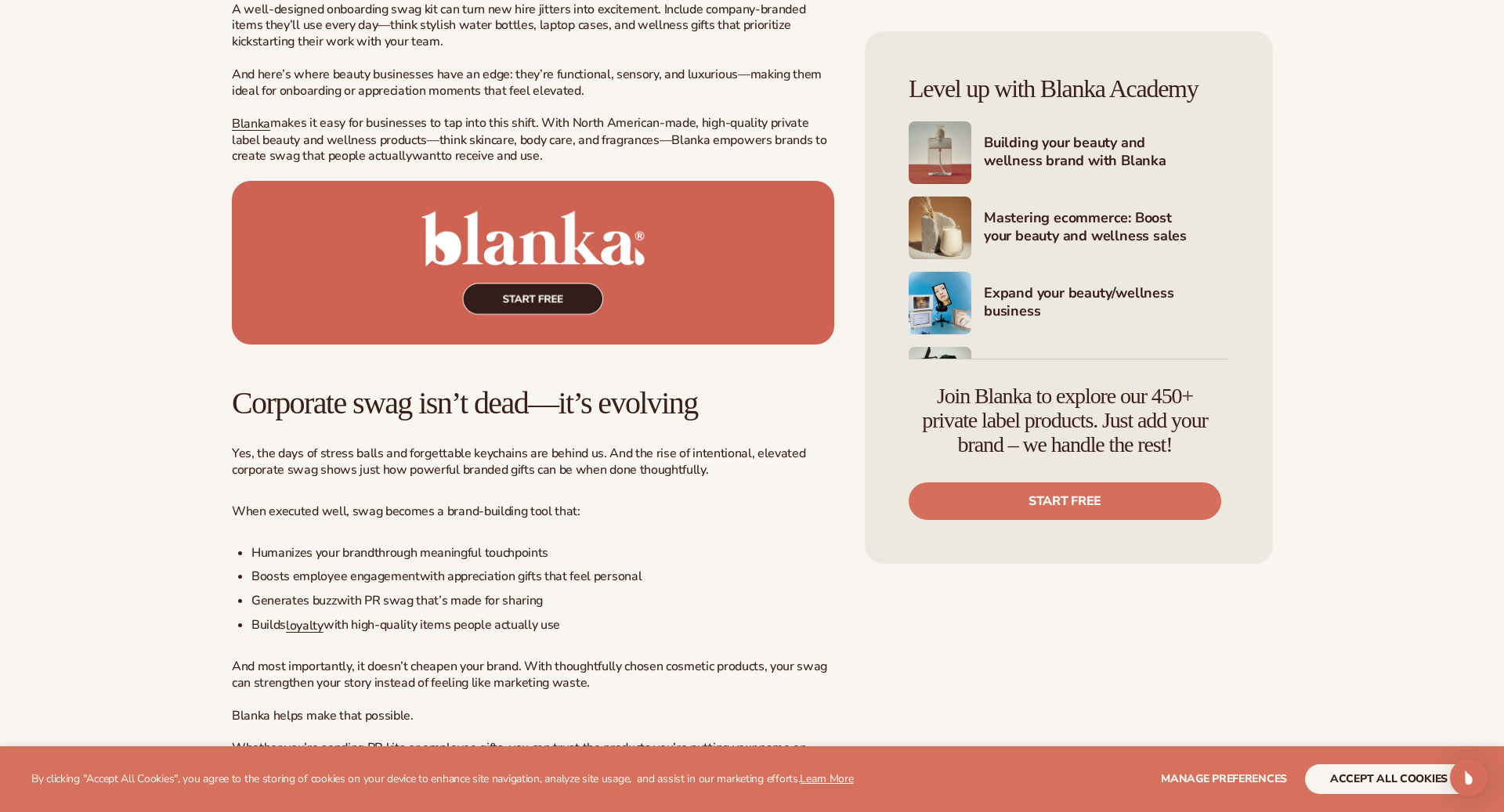 click at bounding box center [533, 262] 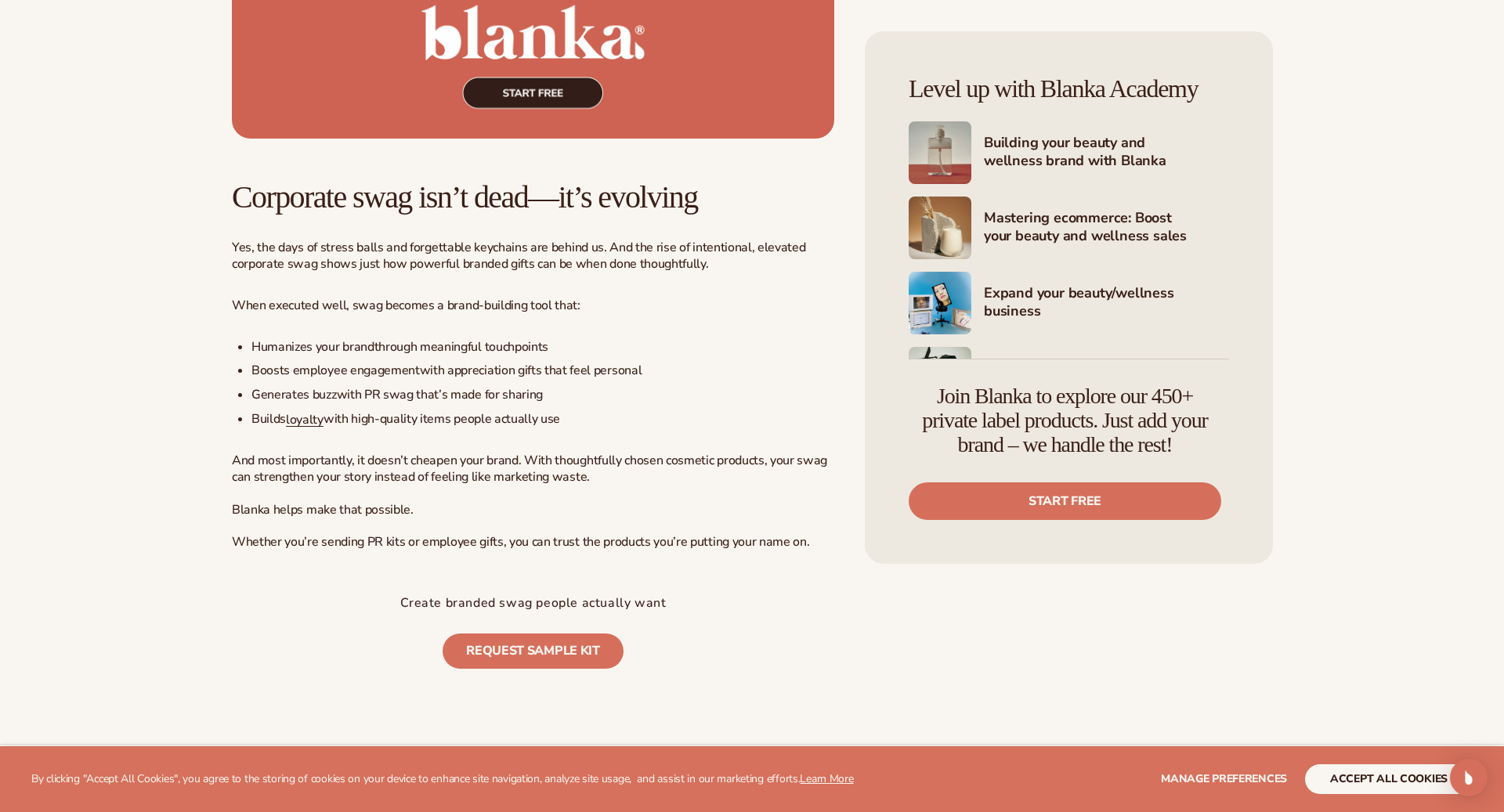 scroll, scrollTop: 8197, scrollLeft: 0, axis: vertical 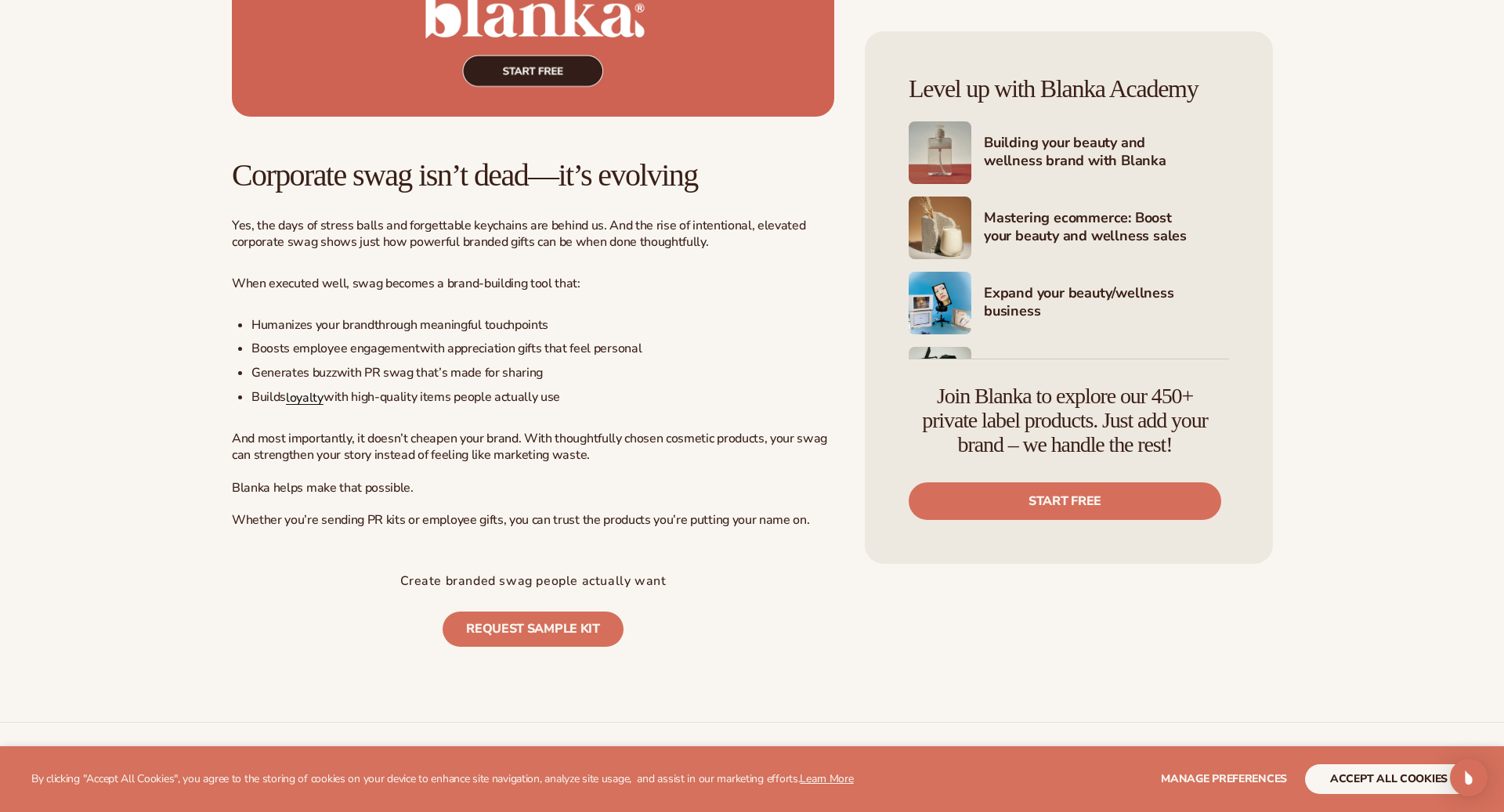 click on "loyalty" at bounding box center [305, 398] 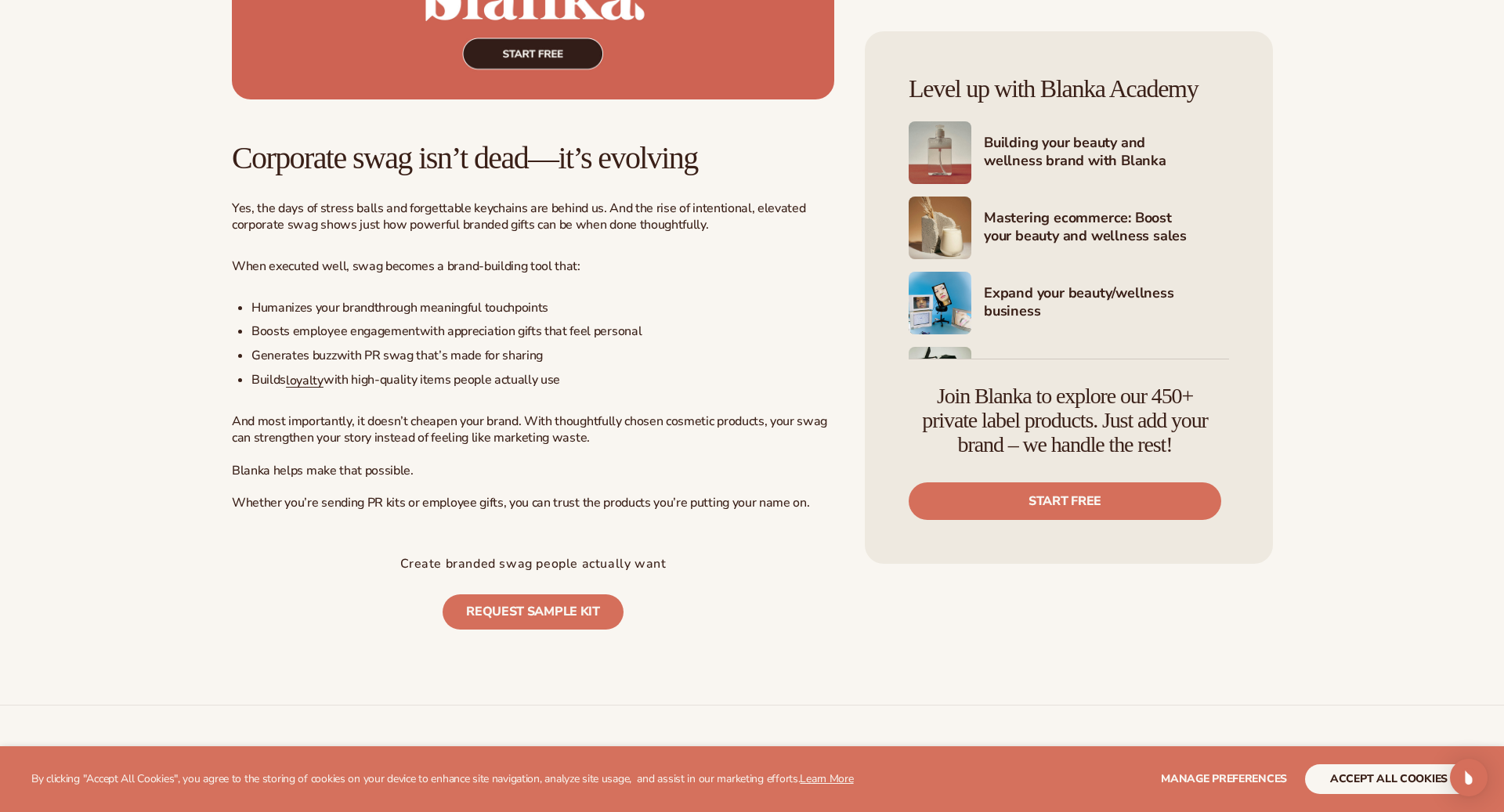 scroll, scrollTop: 8216, scrollLeft: 0, axis: vertical 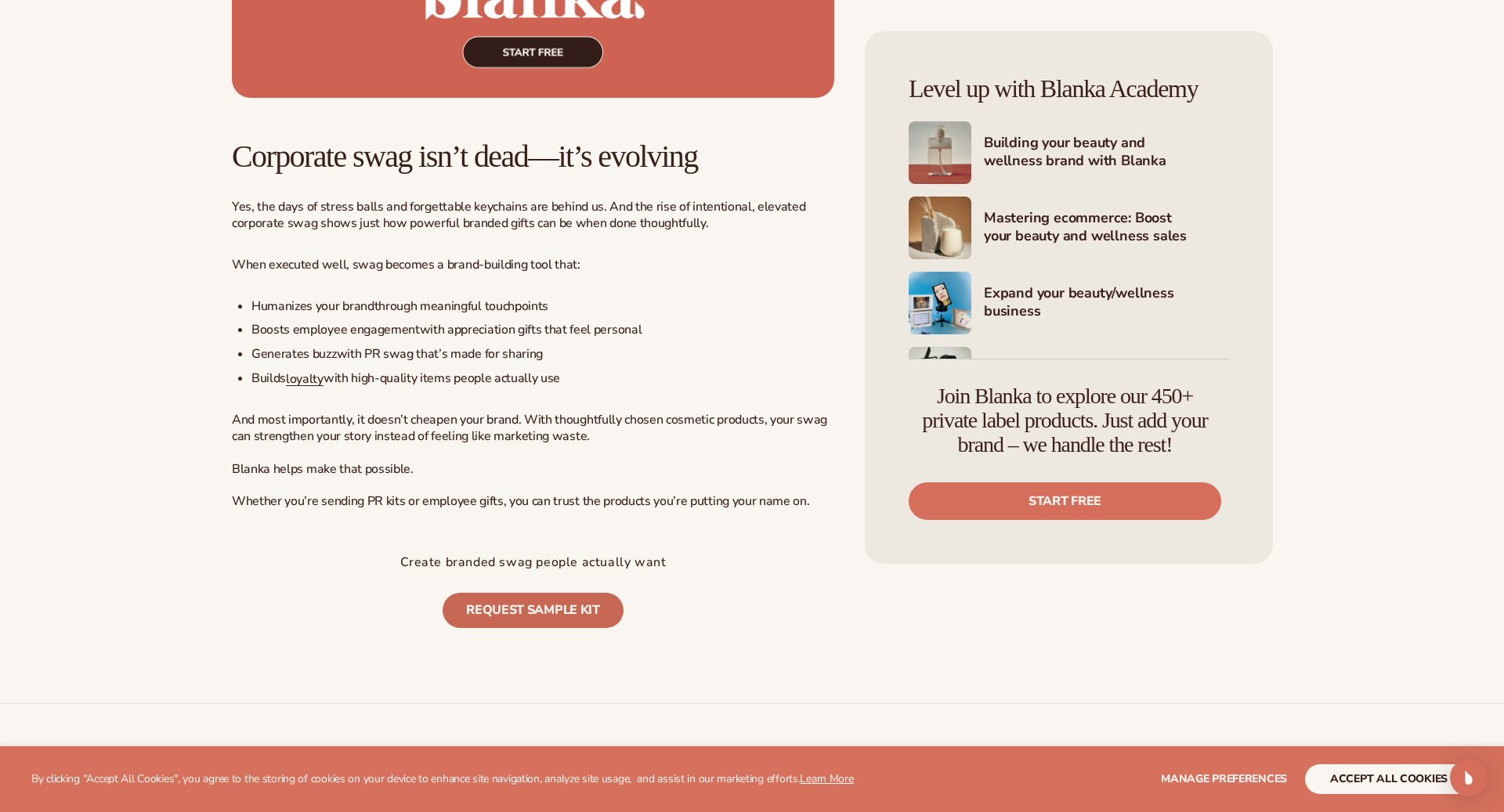click on "Request Sample Kit" at bounding box center (533, 610) 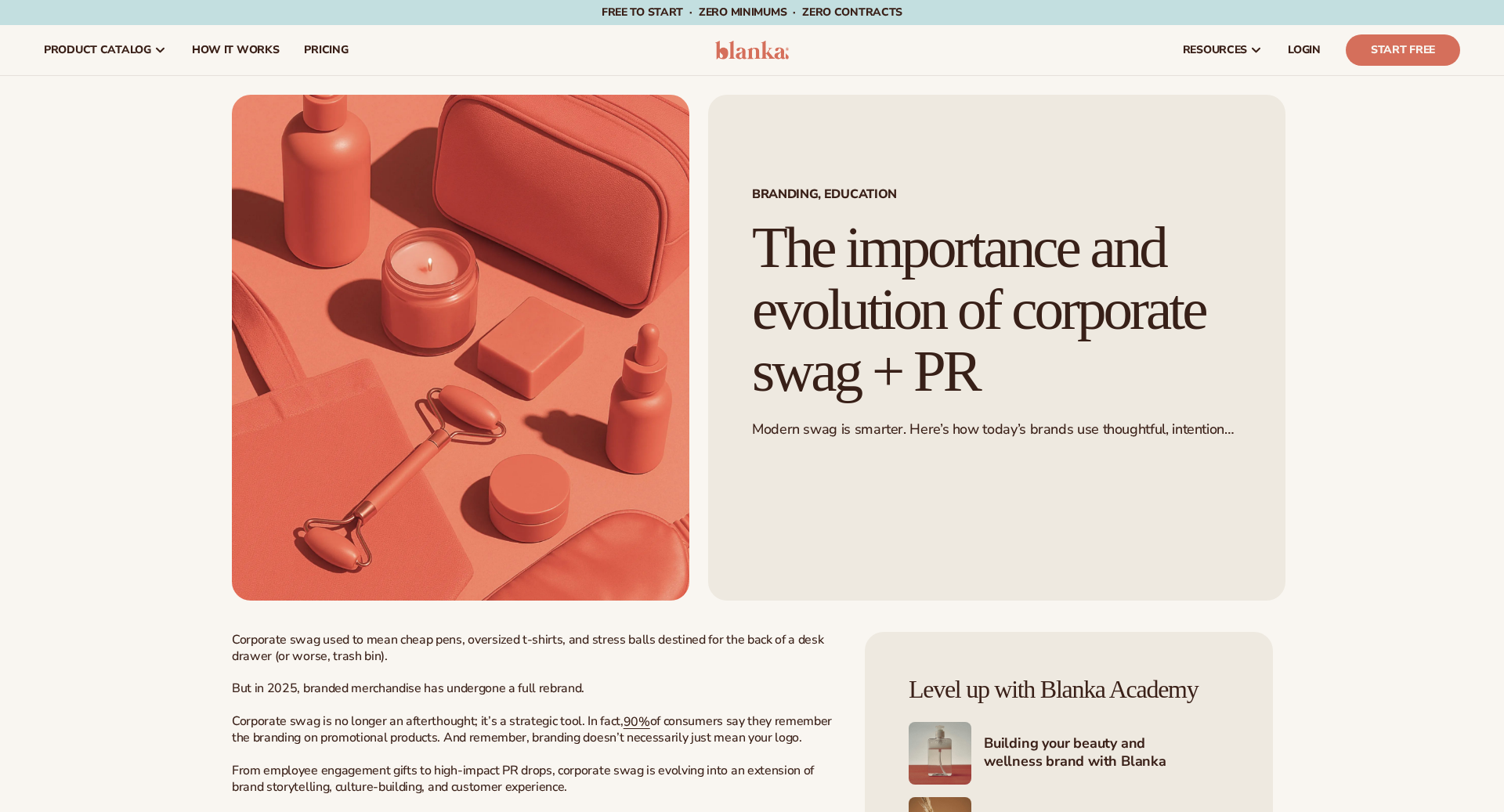 scroll, scrollTop: 0, scrollLeft: 0, axis: both 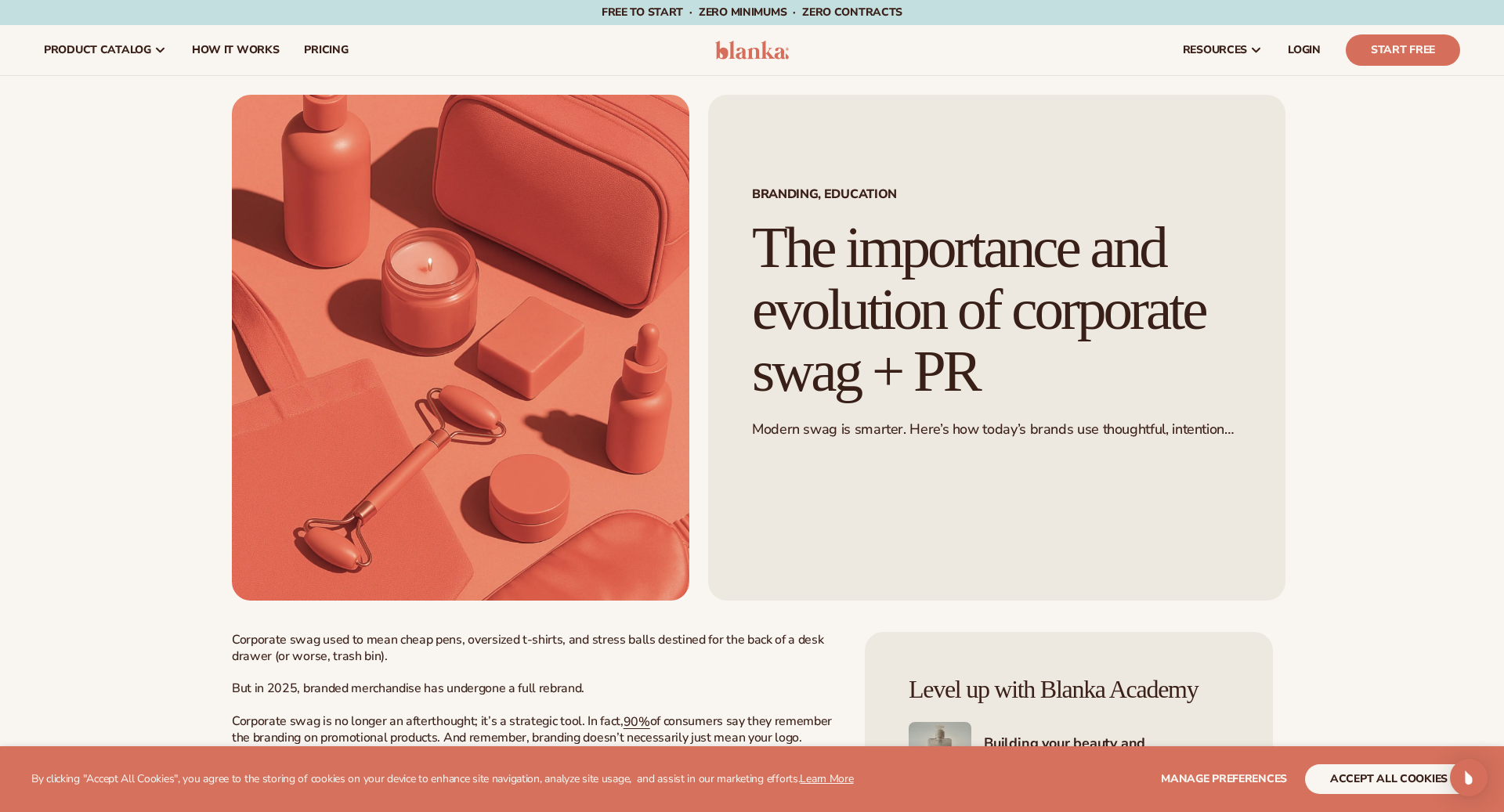 click at bounding box center (461, 348) 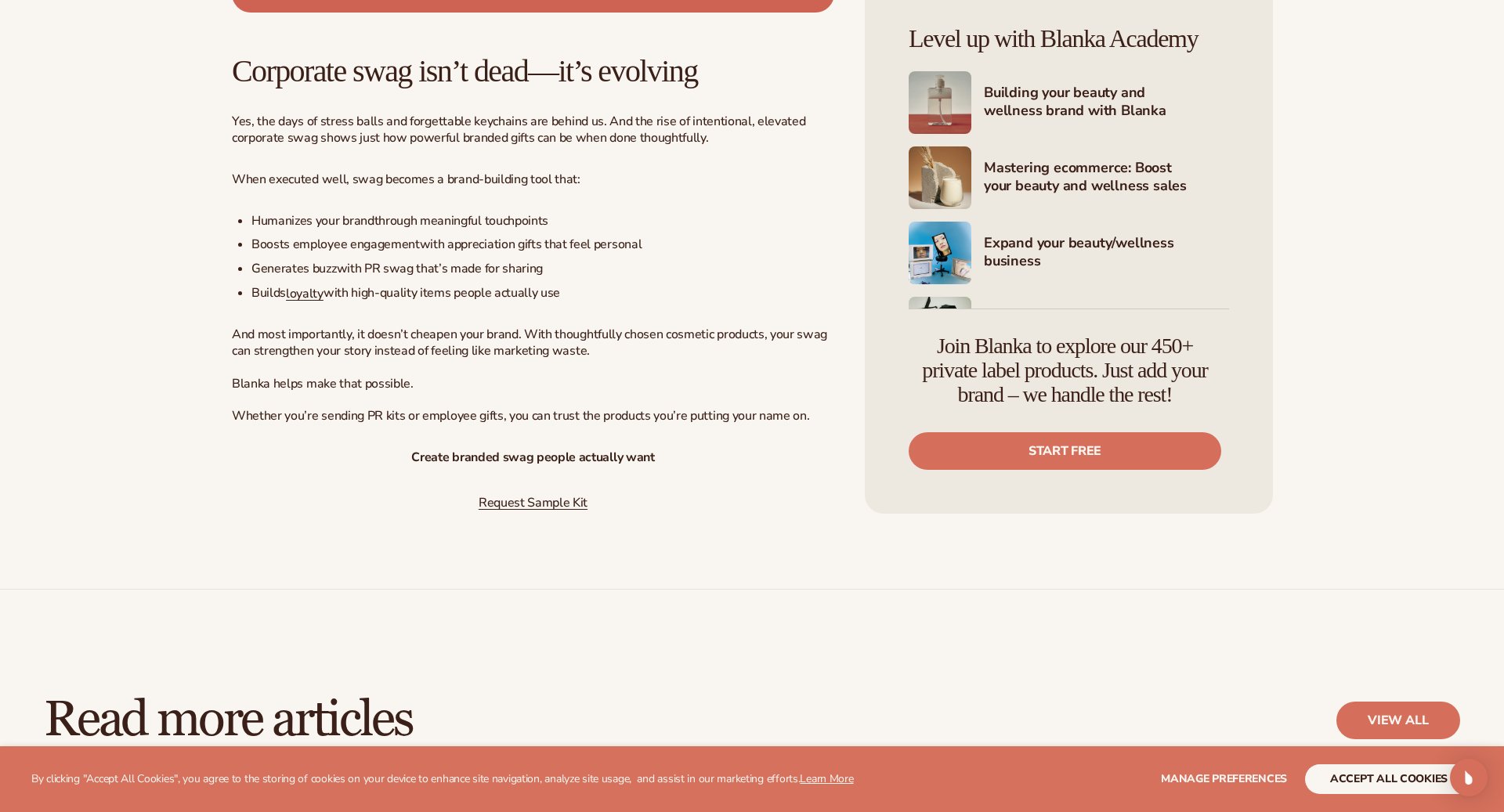 scroll, scrollTop: 8548, scrollLeft: 0, axis: vertical 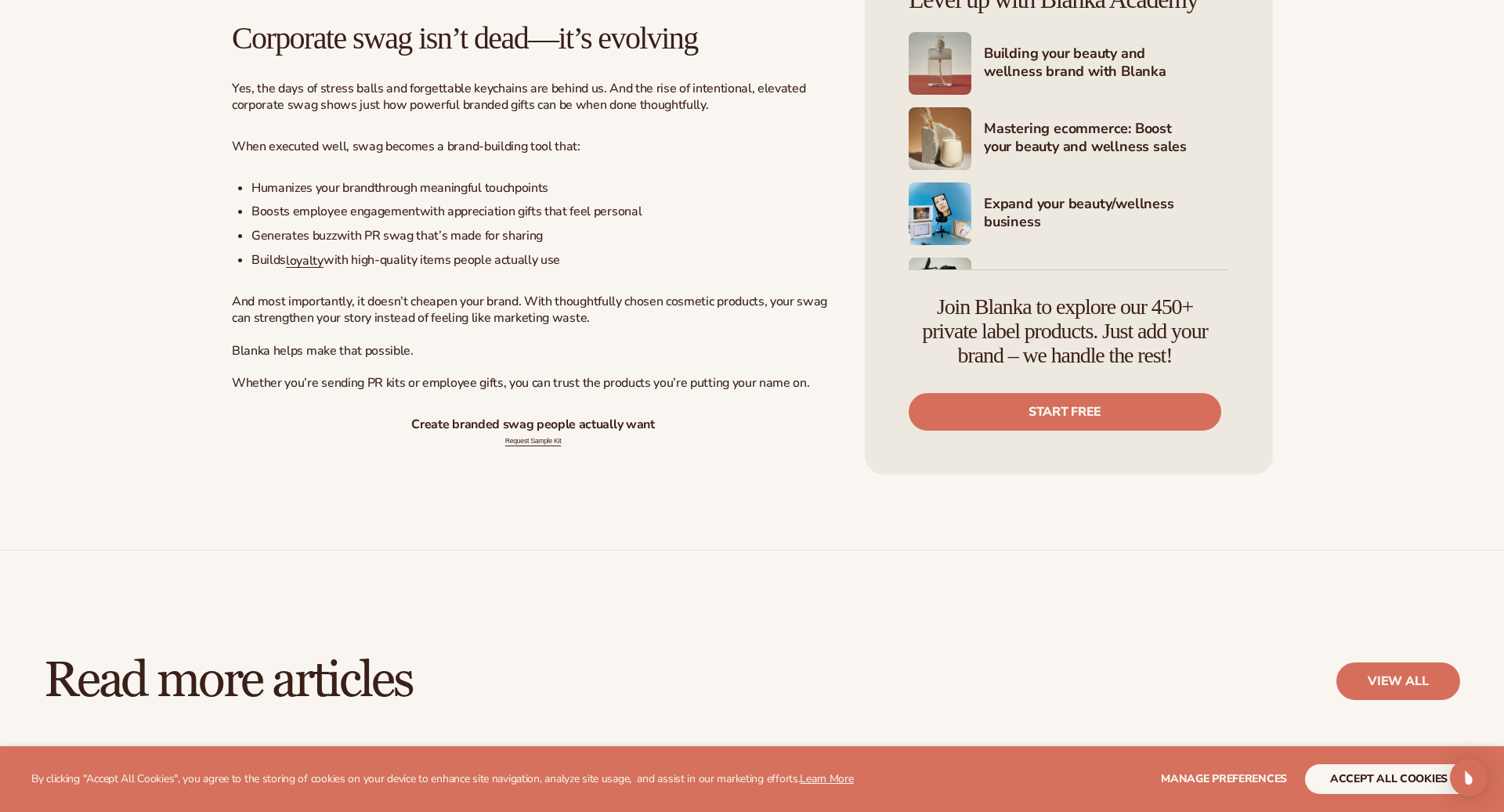 click on "And most importantly, it doesn’t cheapen your brand. With thoughtfully chosen cosmetic products, your swag can strengthen your story instead of feeling like marketing waste." at bounding box center [530, 309] 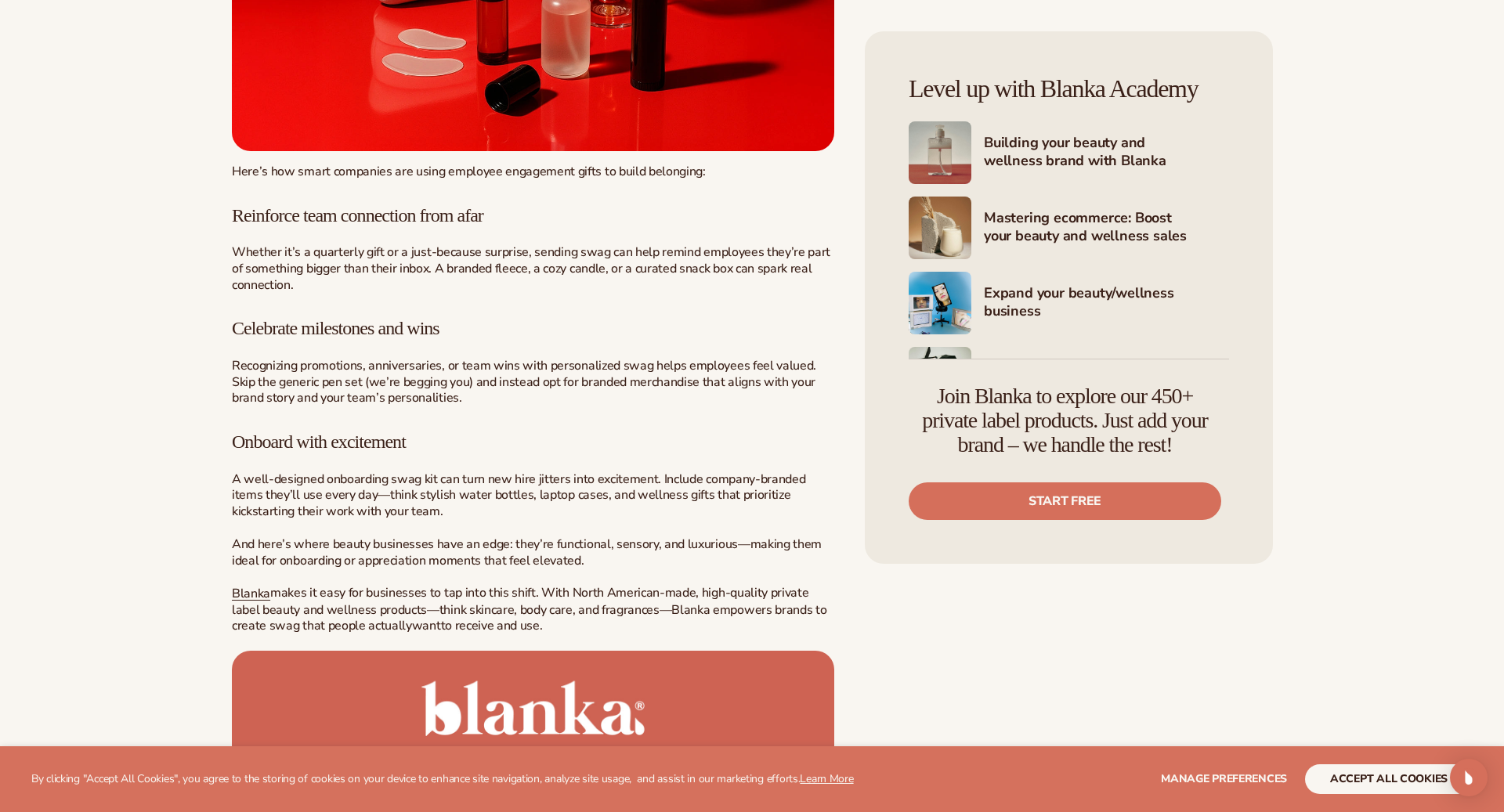 scroll, scrollTop: 8299, scrollLeft: 0, axis: vertical 